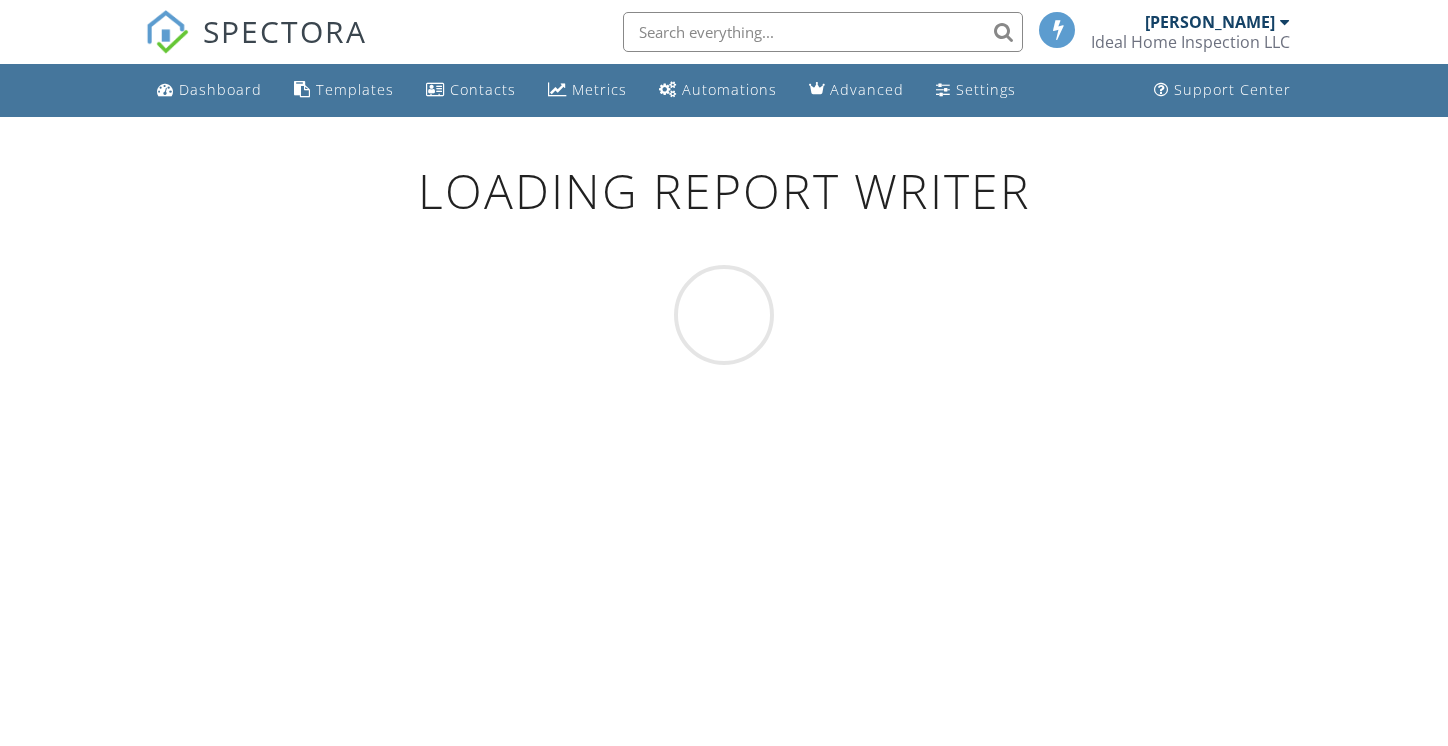 scroll, scrollTop: 0, scrollLeft: 0, axis: both 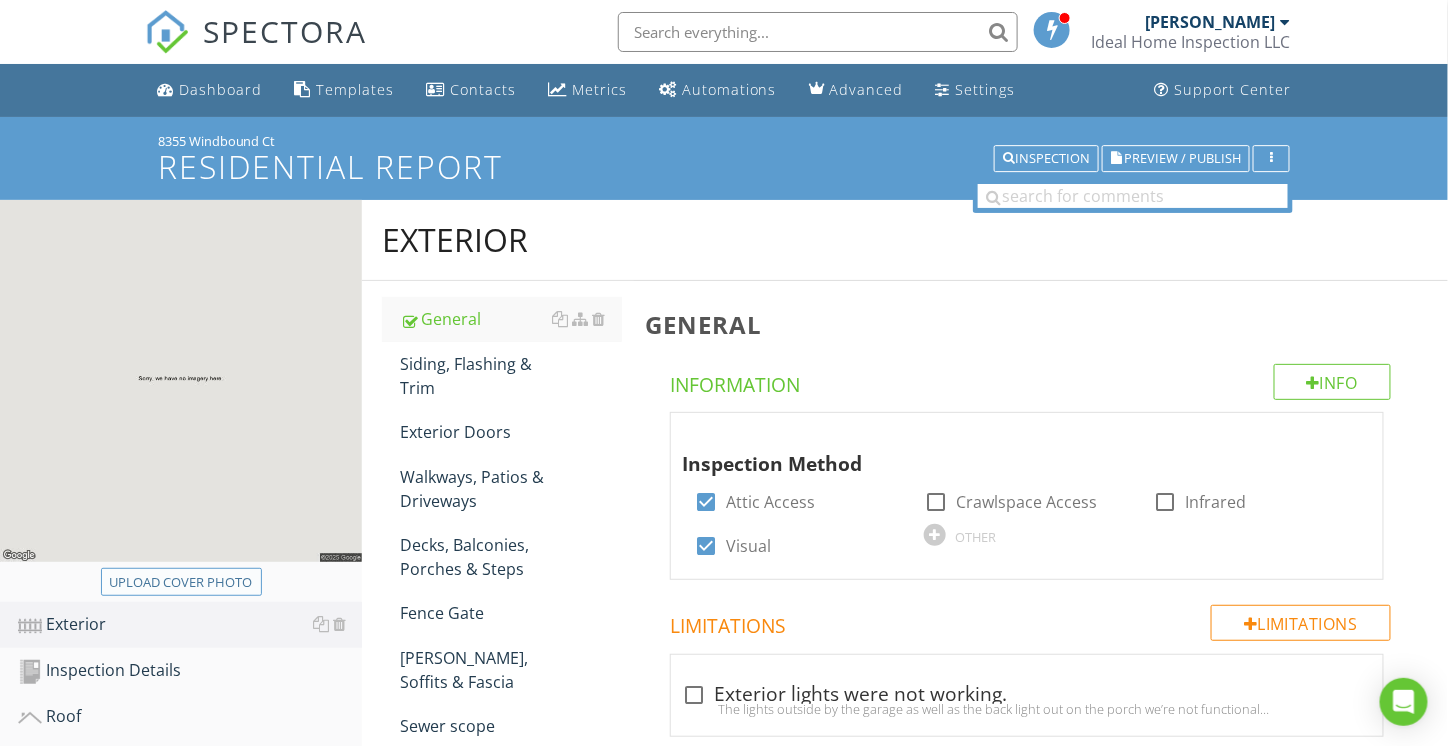 click on "Upload cover photo" at bounding box center (181, 583) 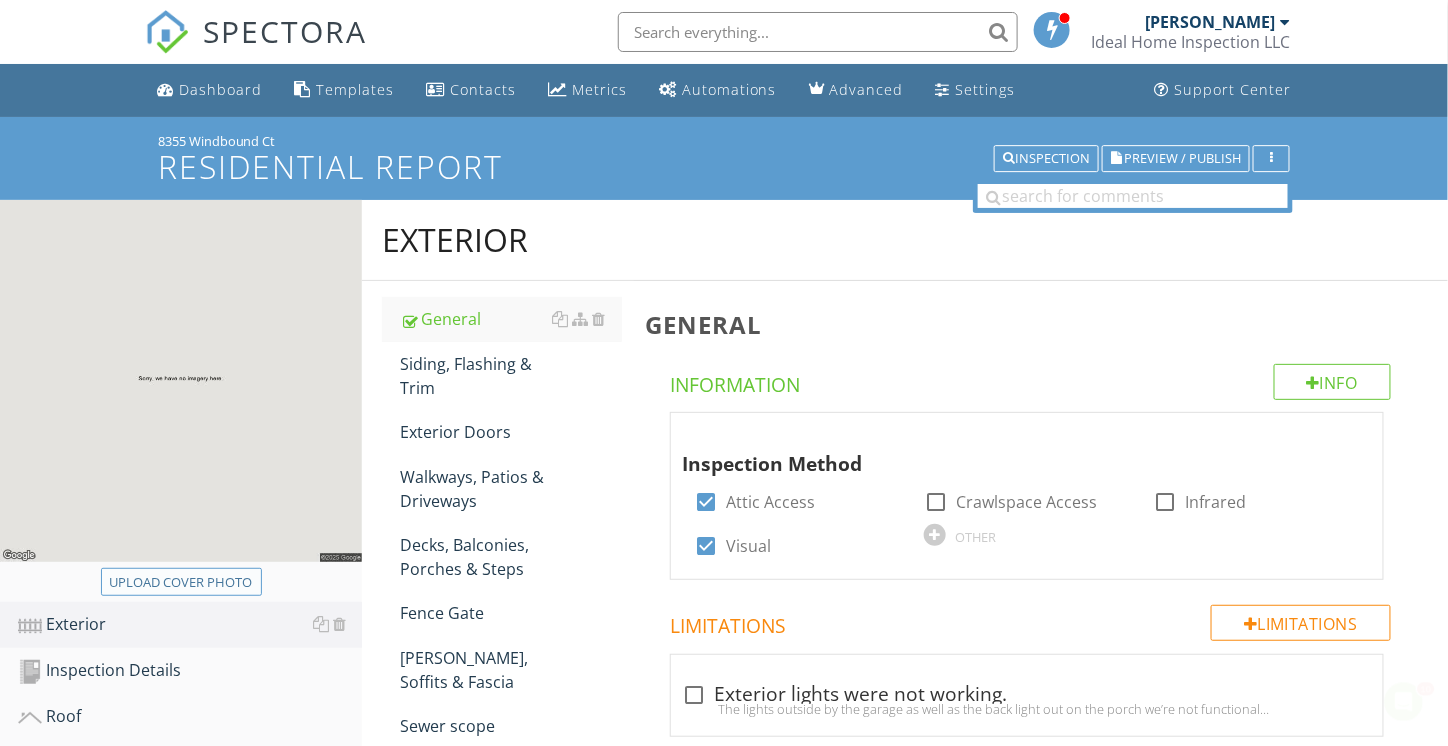 scroll, scrollTop: 0, scrollLeft: 0, axis: both 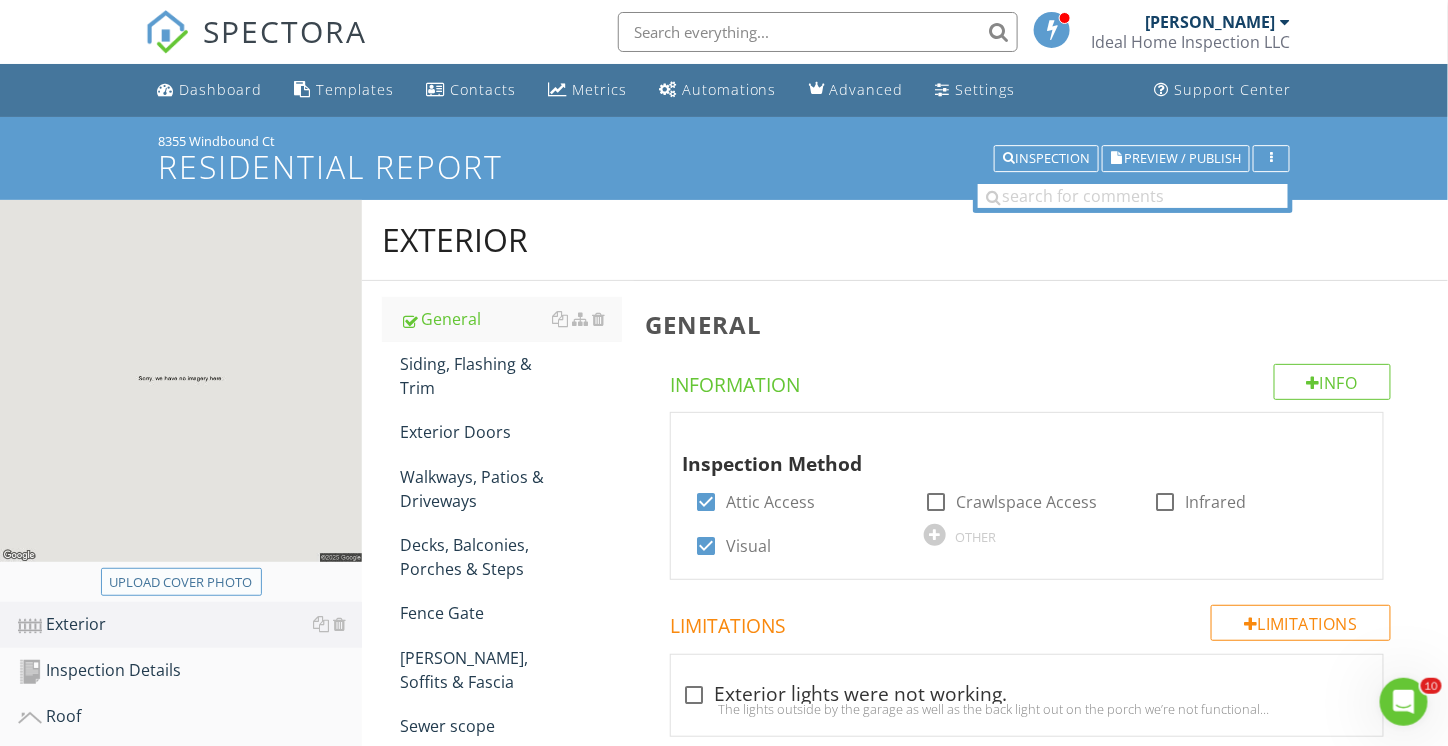 type on "C:\fakepath\P7100663.JPG" 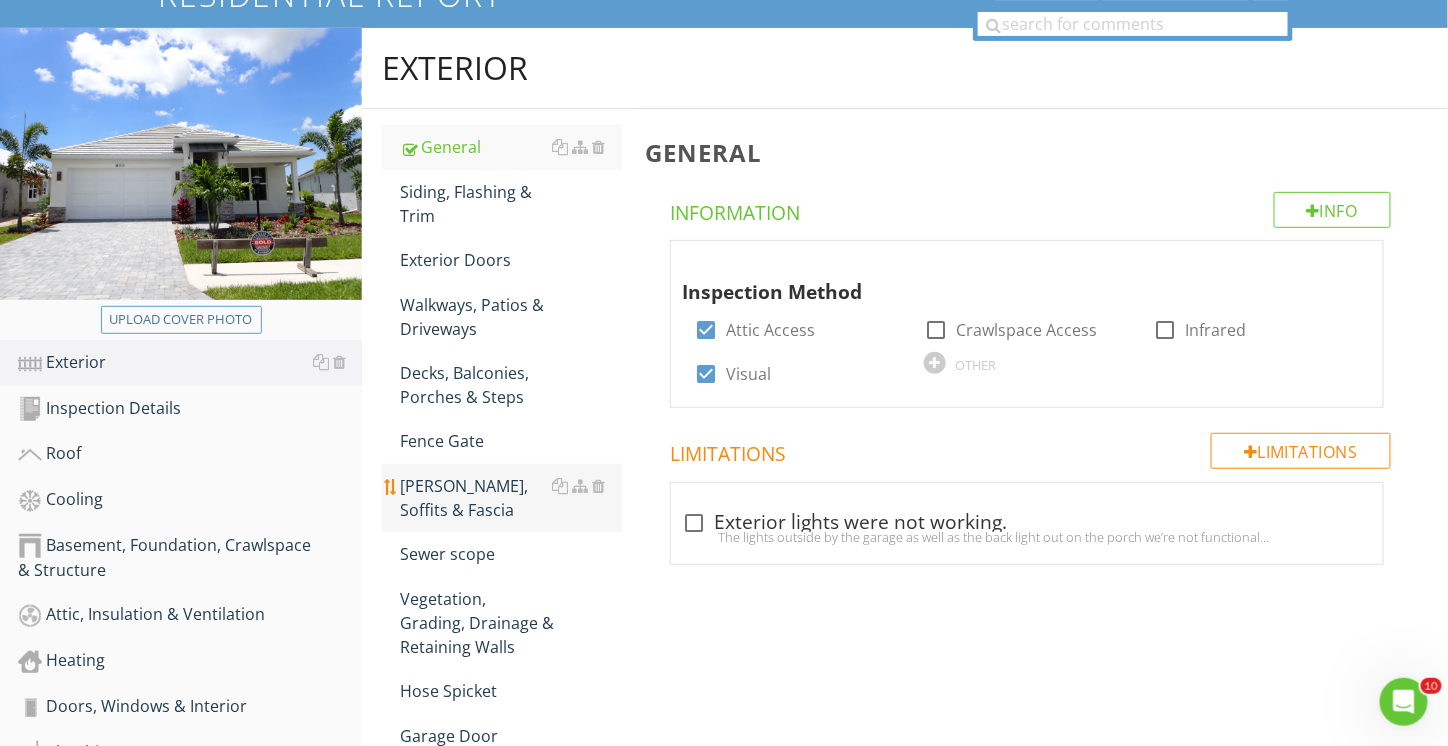 scroll, scrollTop: 200, scrollLeft: 0, axis: vertical 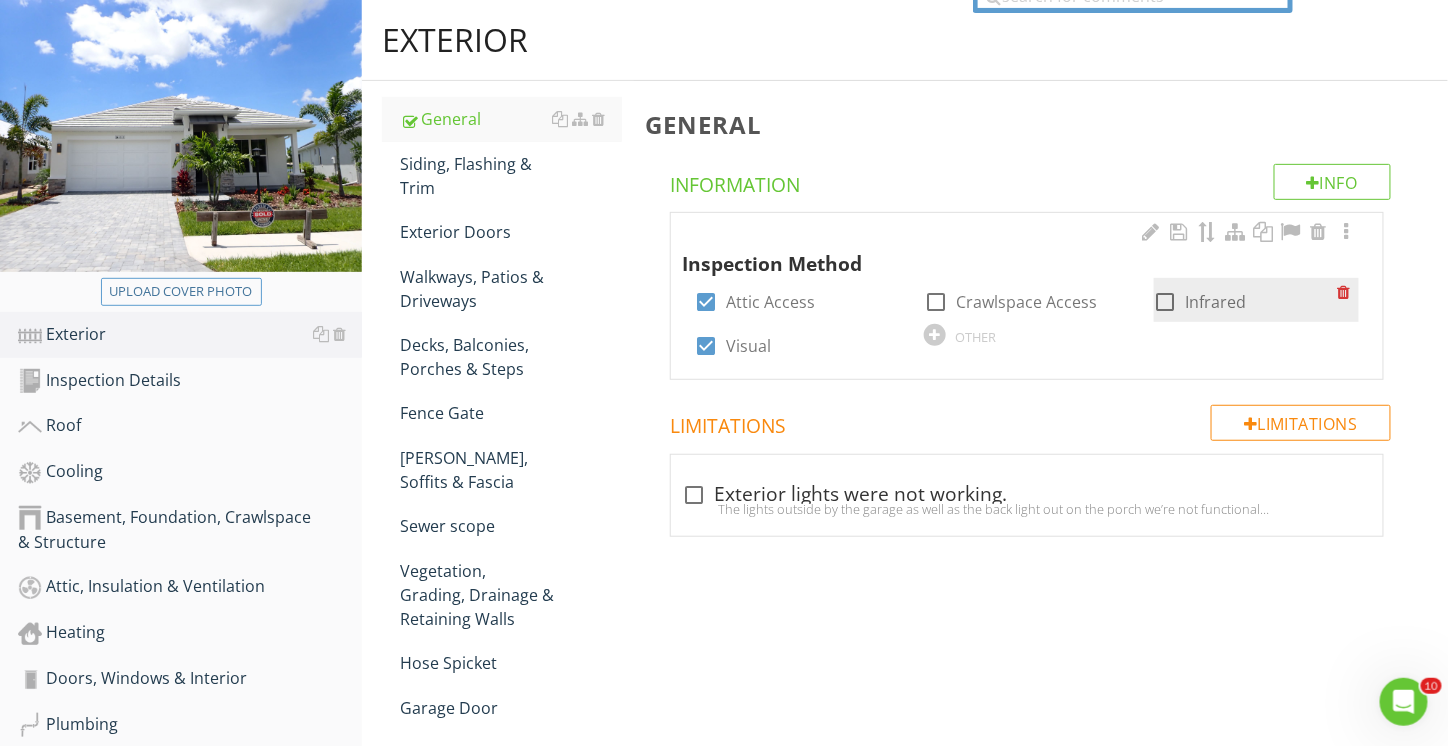 click at bounding box center (1166, 302) 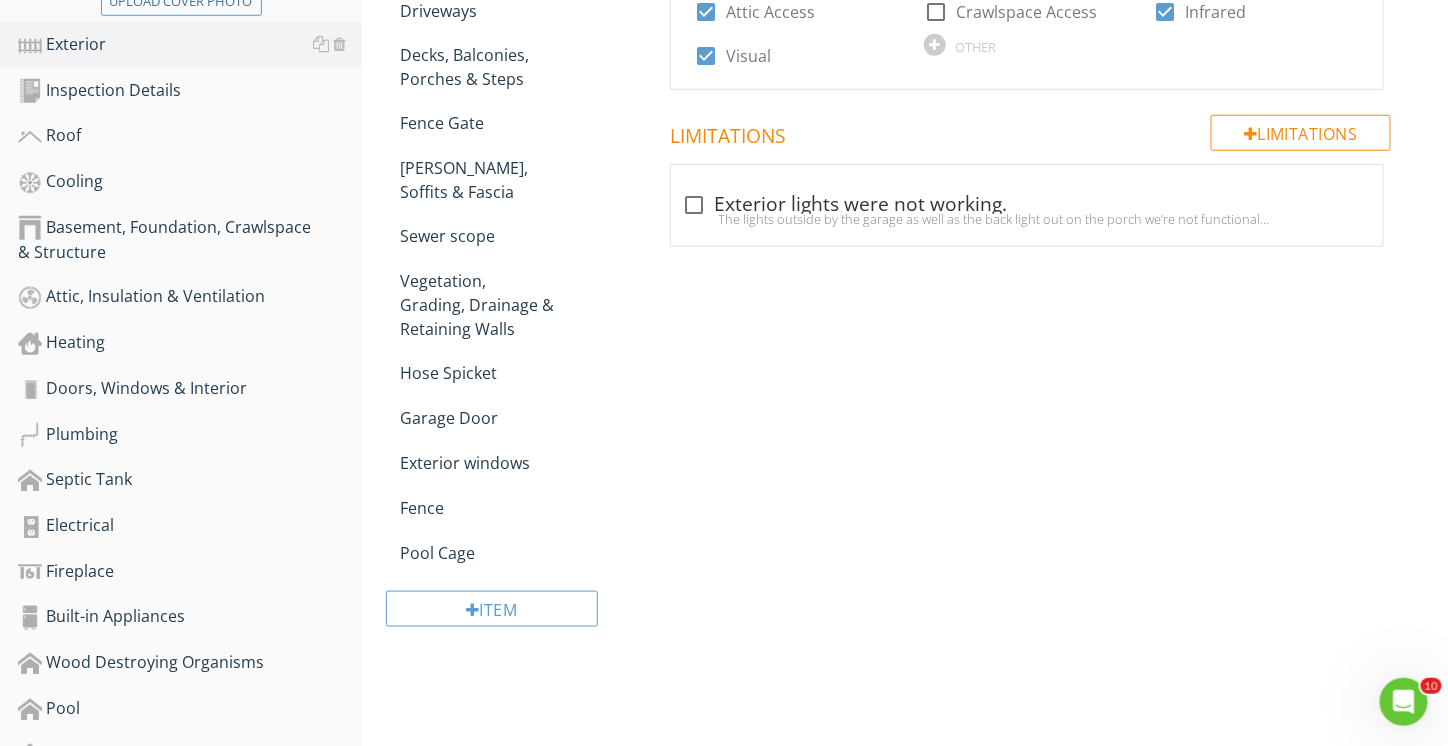 scroll, scrollTop: 600, scrollLeft: 0, axis: vertical 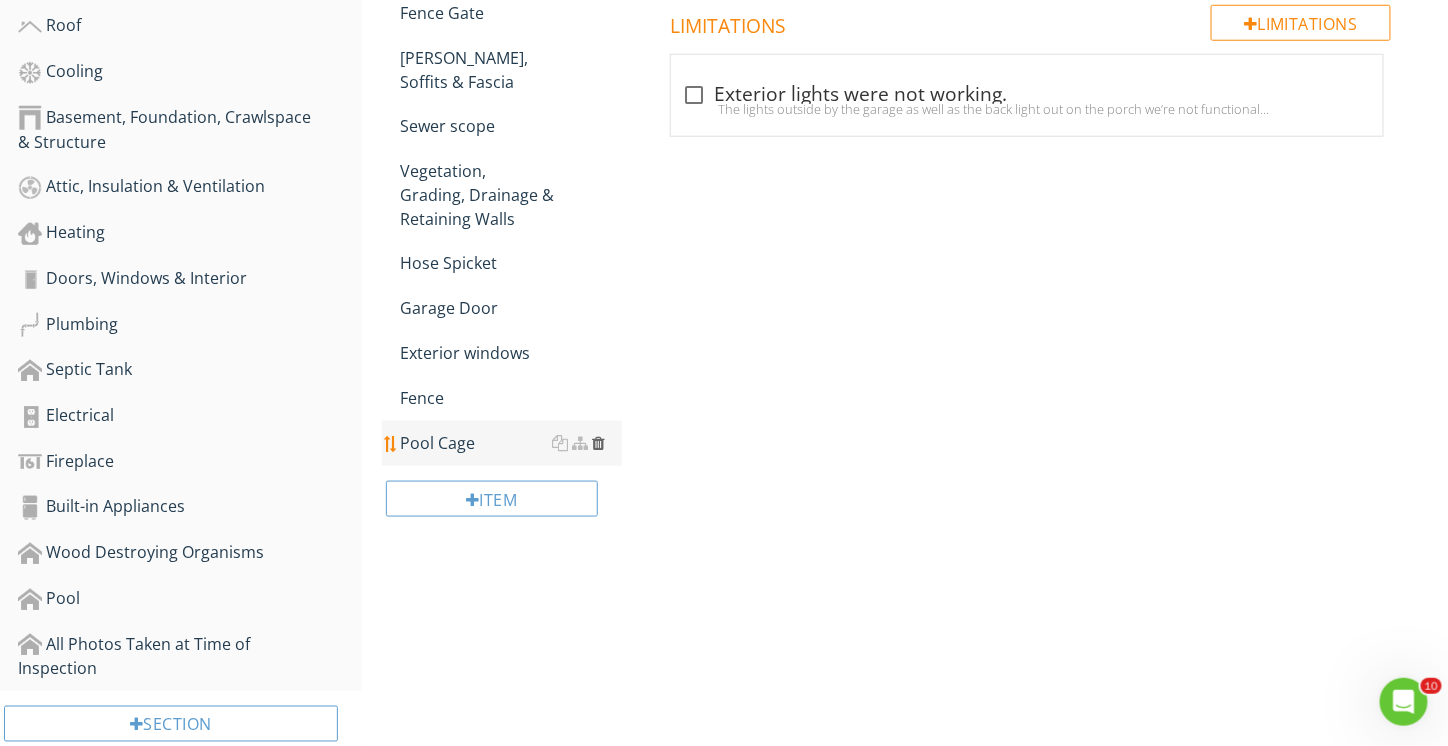 click at bounding box center [599, 443] 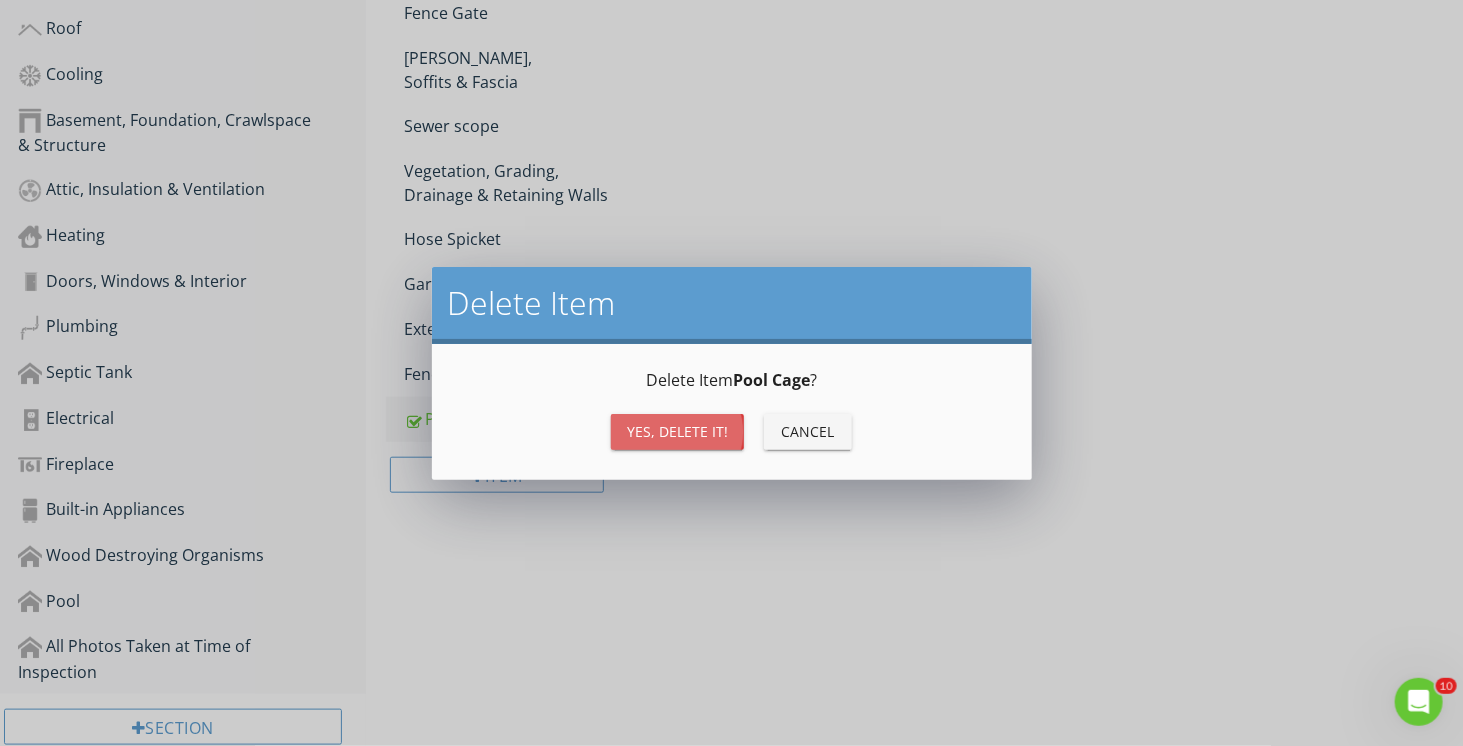 click on "Yes, Delete it!" at bounding box center [677, 431] 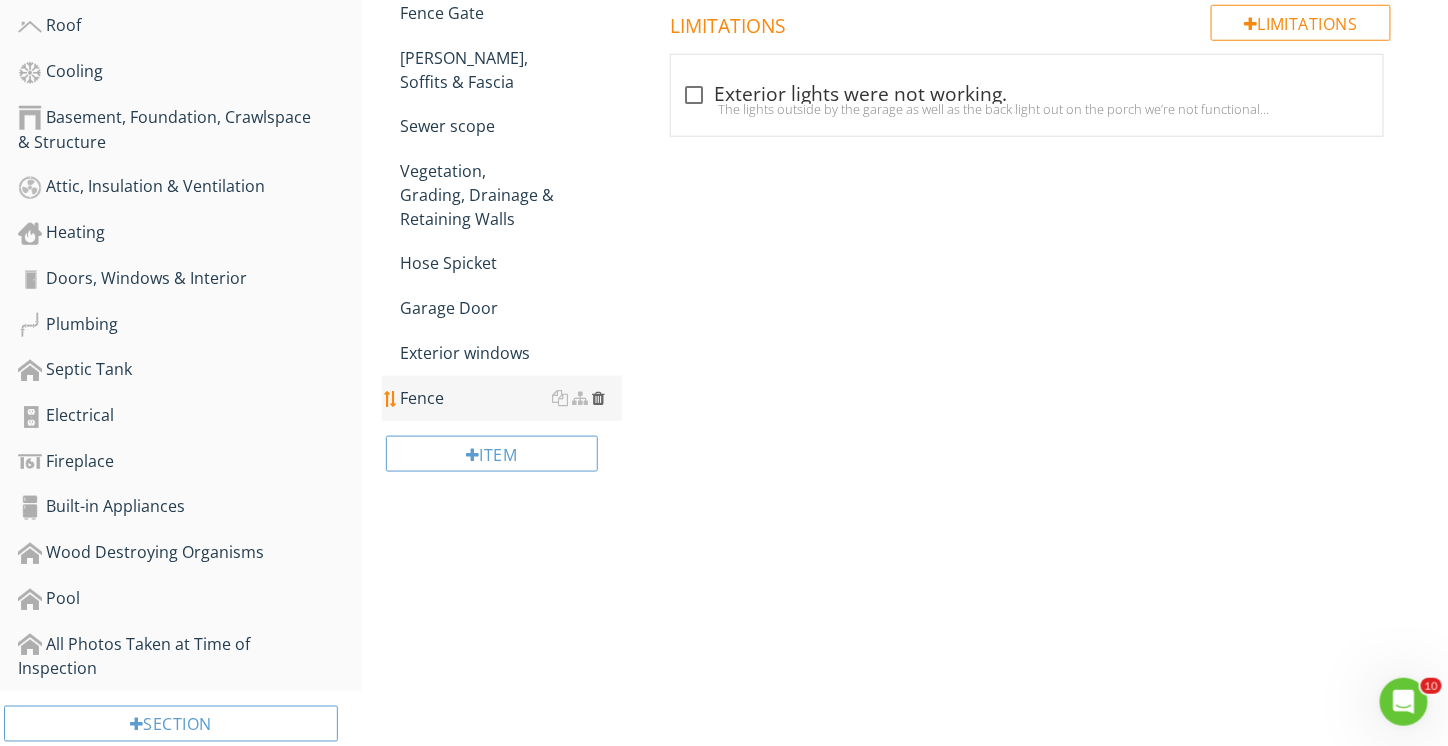 click at bounding box center [599, 398] 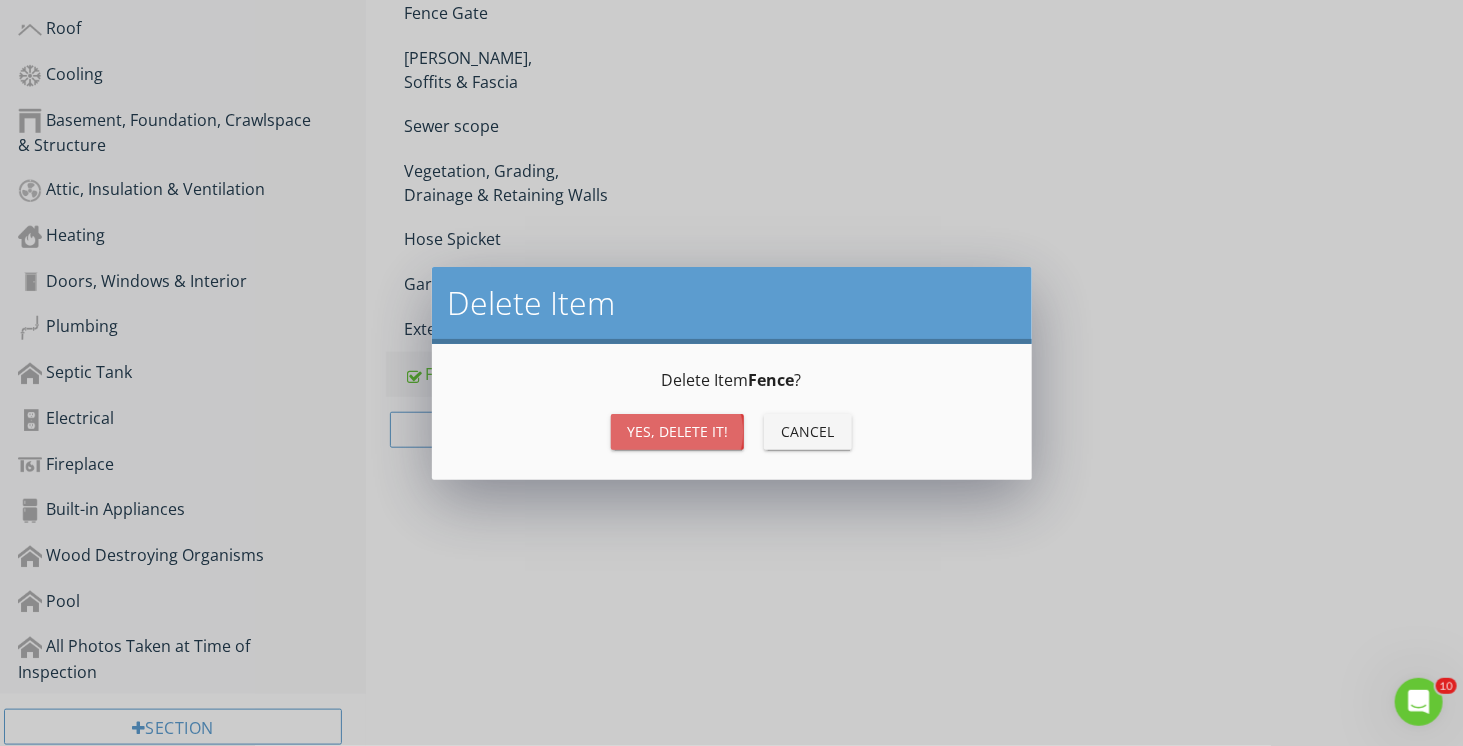 click on "Yes, Delete it!" at bounding box center [677, 431] 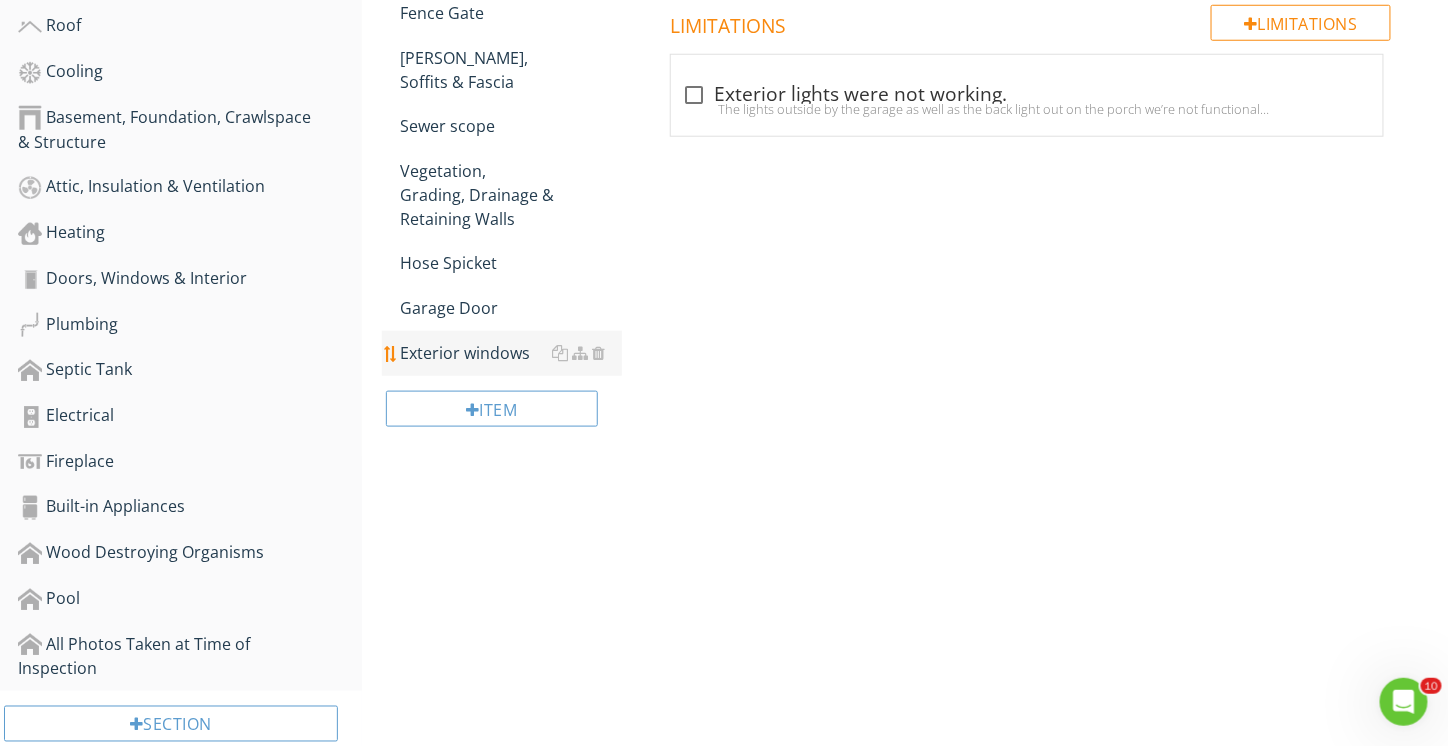 click on "Exterior windows" at bounding box center [511, 353] 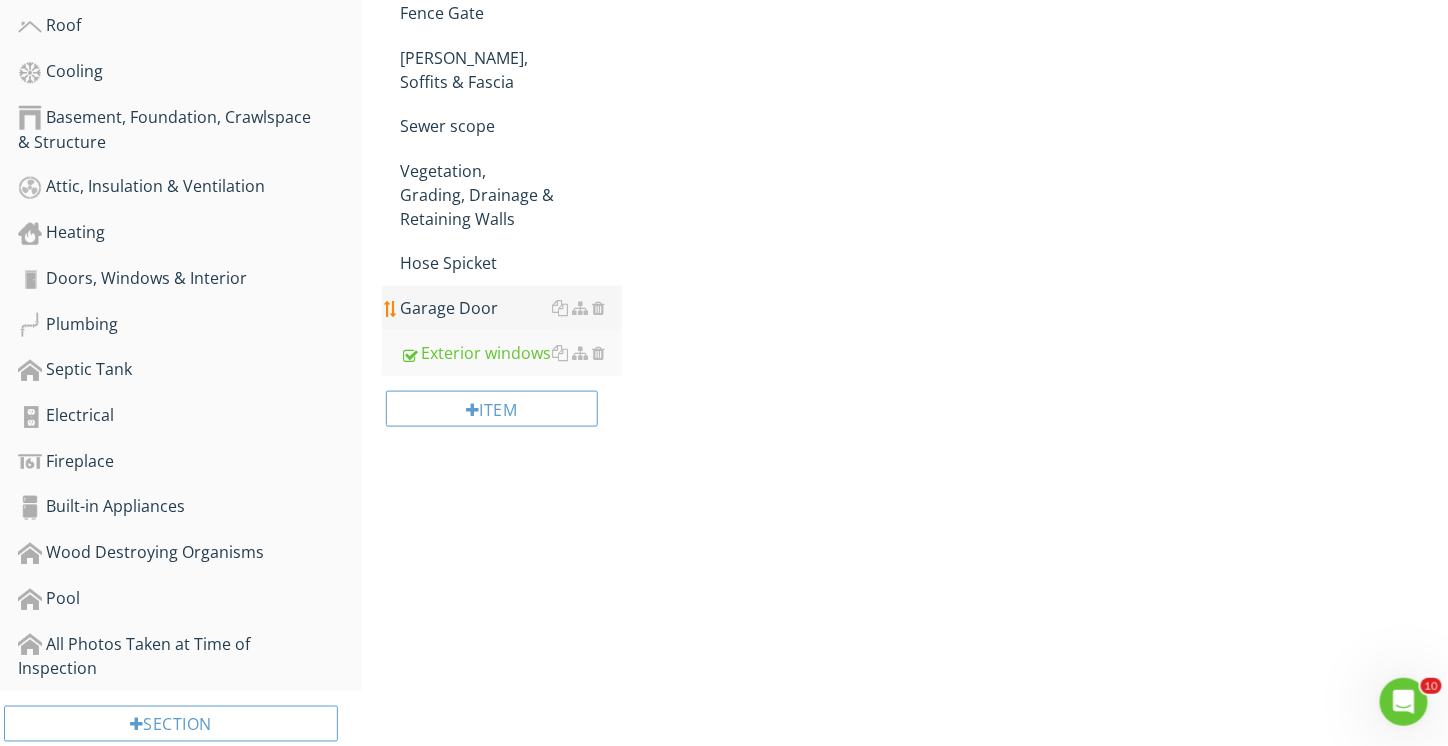 click on "Garage Door" at bounding box center [511, 308] 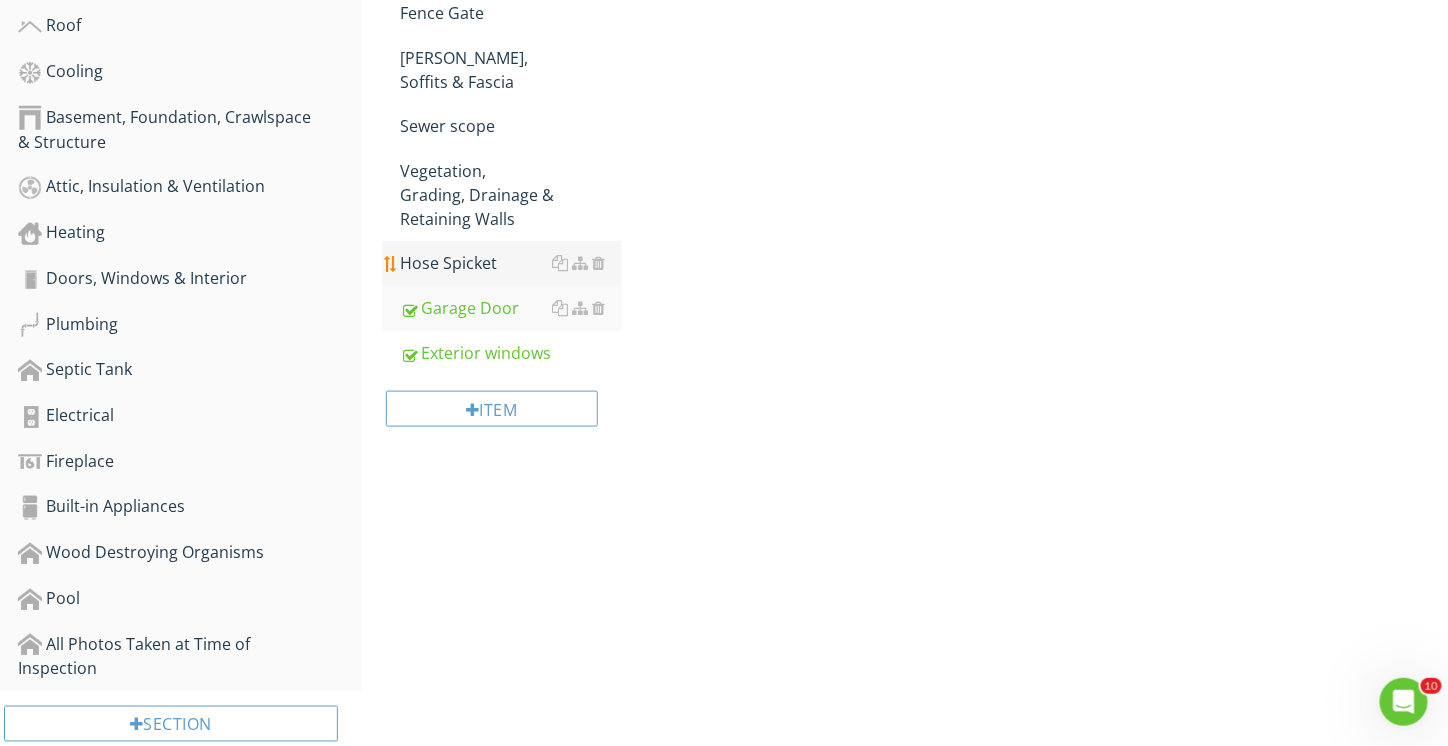 click on "Hose Spicket" at bounding box center (511, 263) 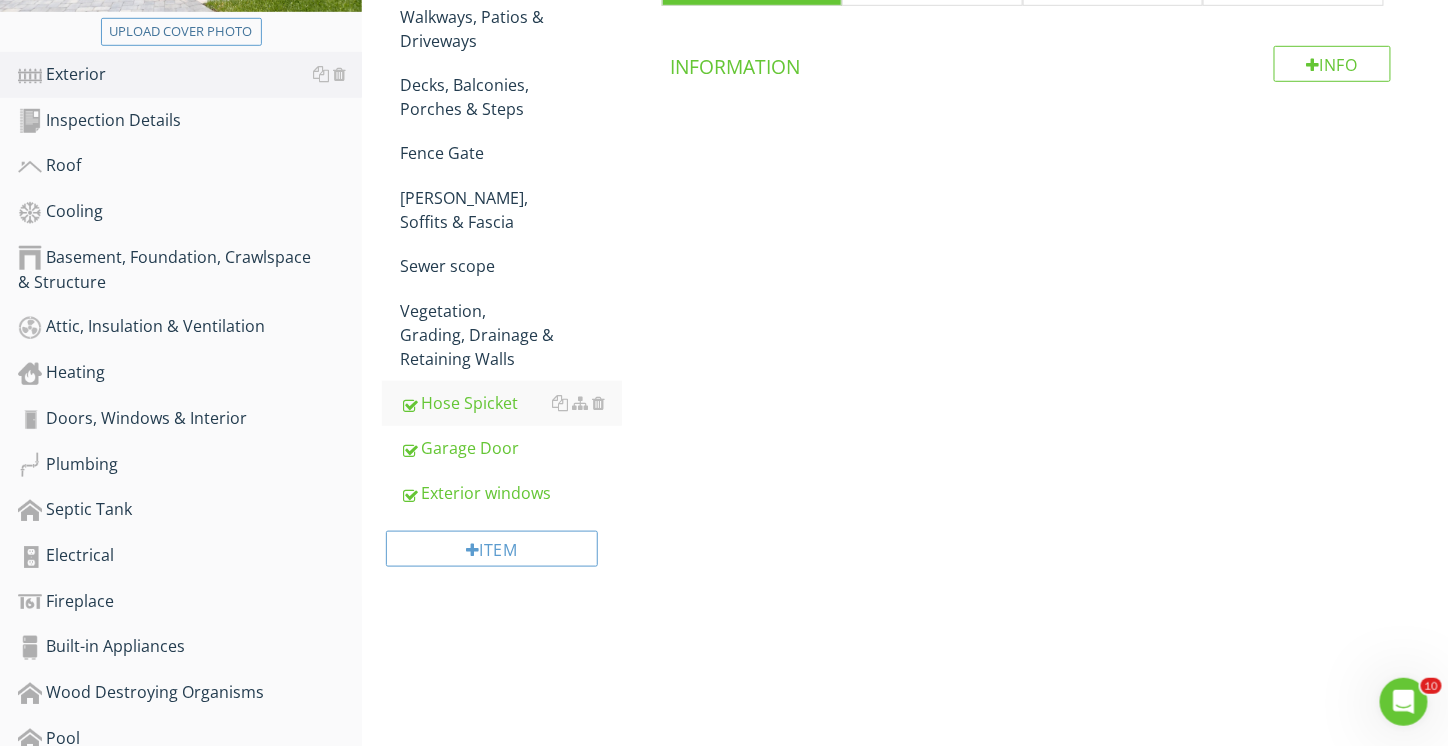 scroll, scrollTop: 400, scrollLeft: 0, axis: vertical 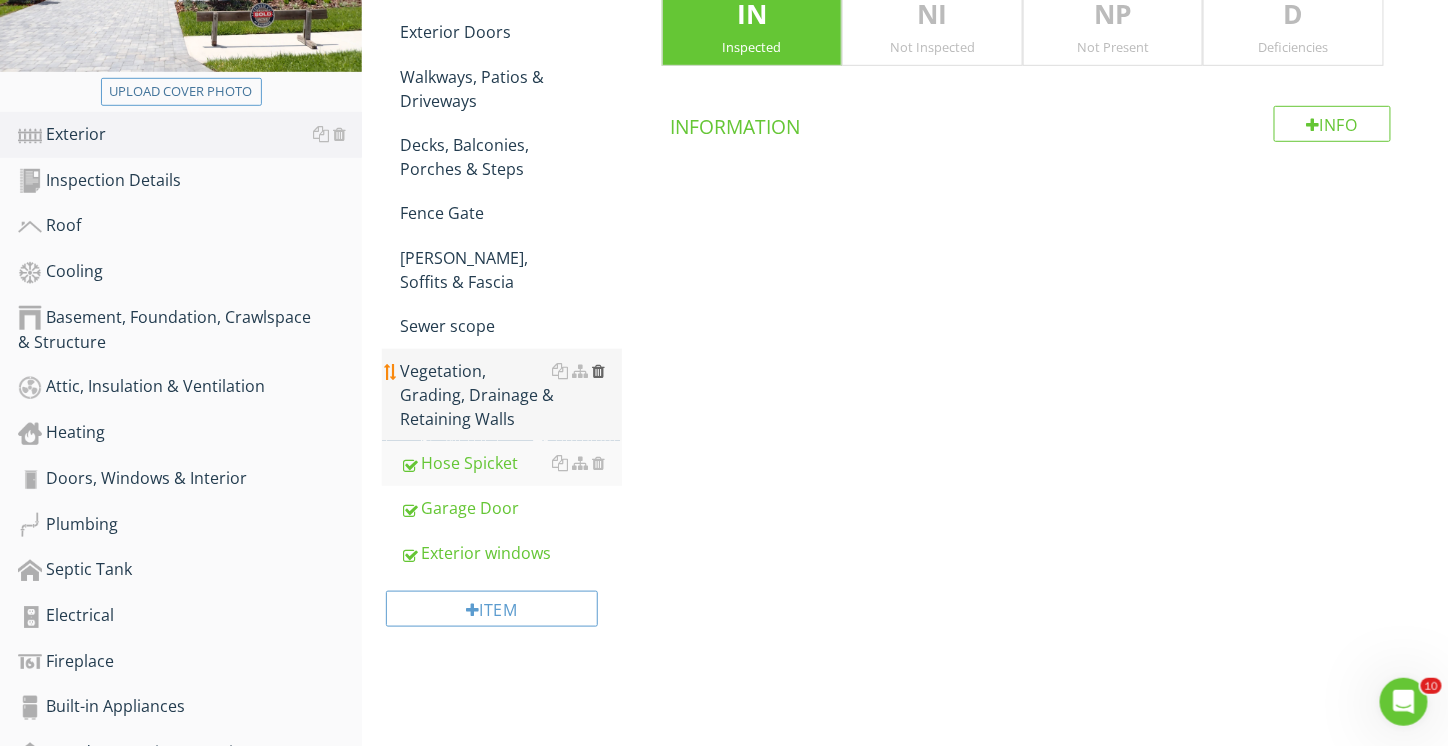 click at bounding box center [599, 371] 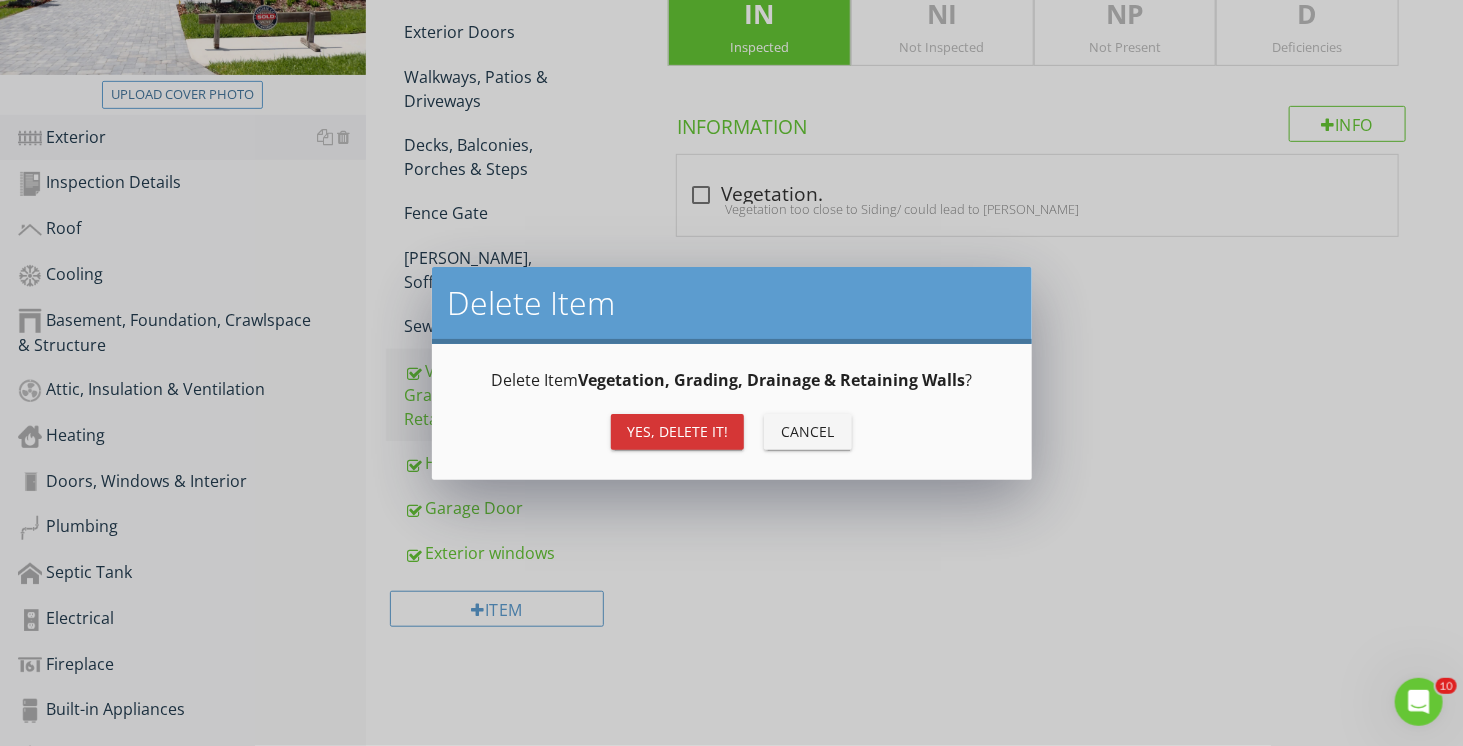 click on "Yes, Delete it!" at bounding box center [677, 431] 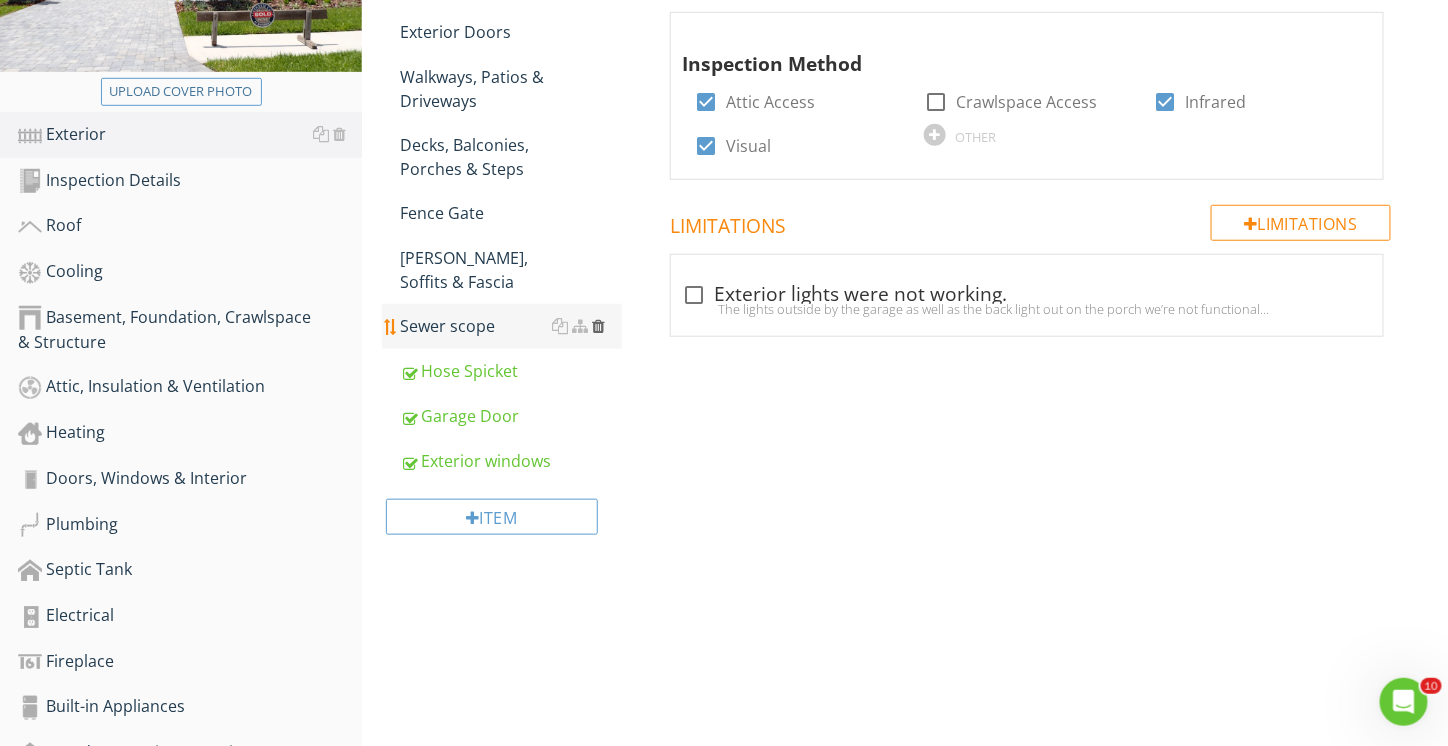 click at bounding box center (599, 326) 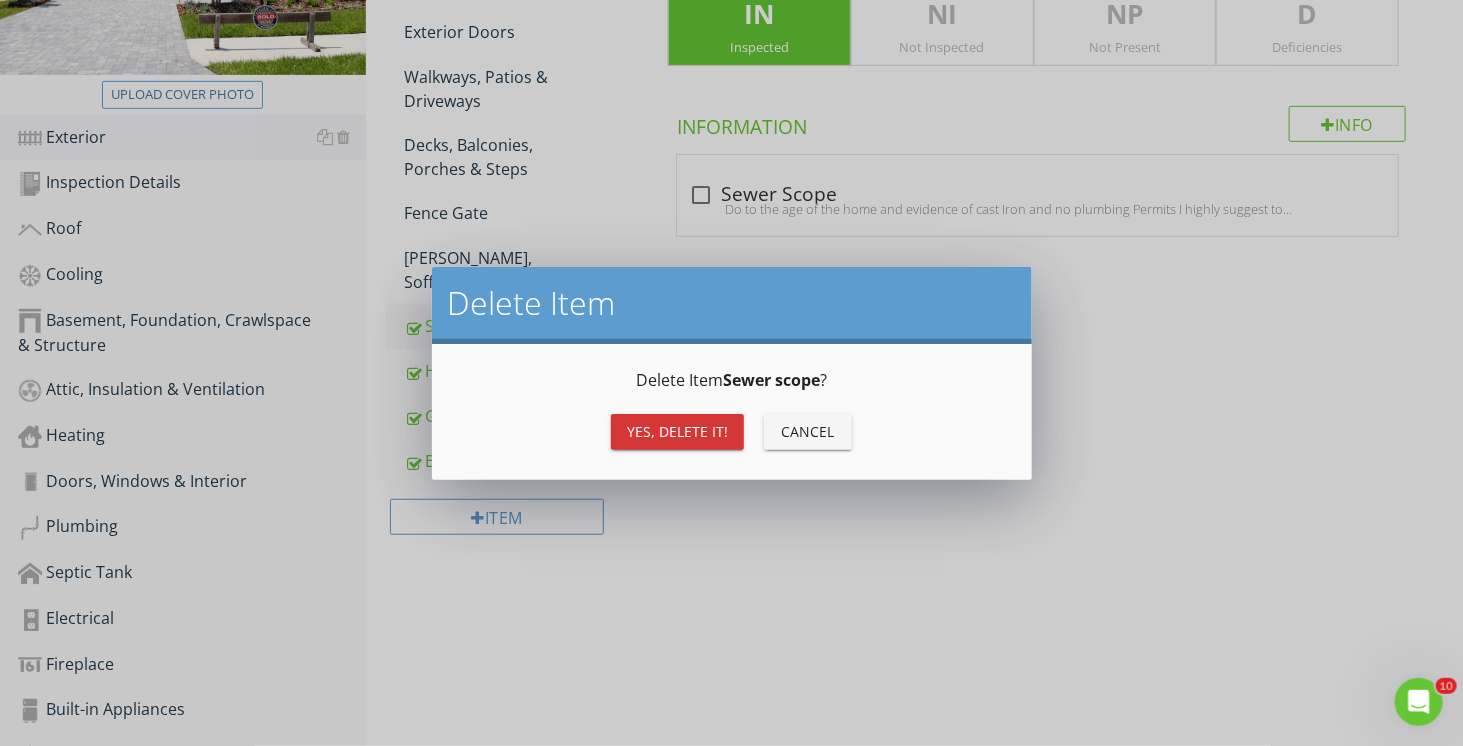 click on "Yes, Delete it!" at bounding box center (677, 431) 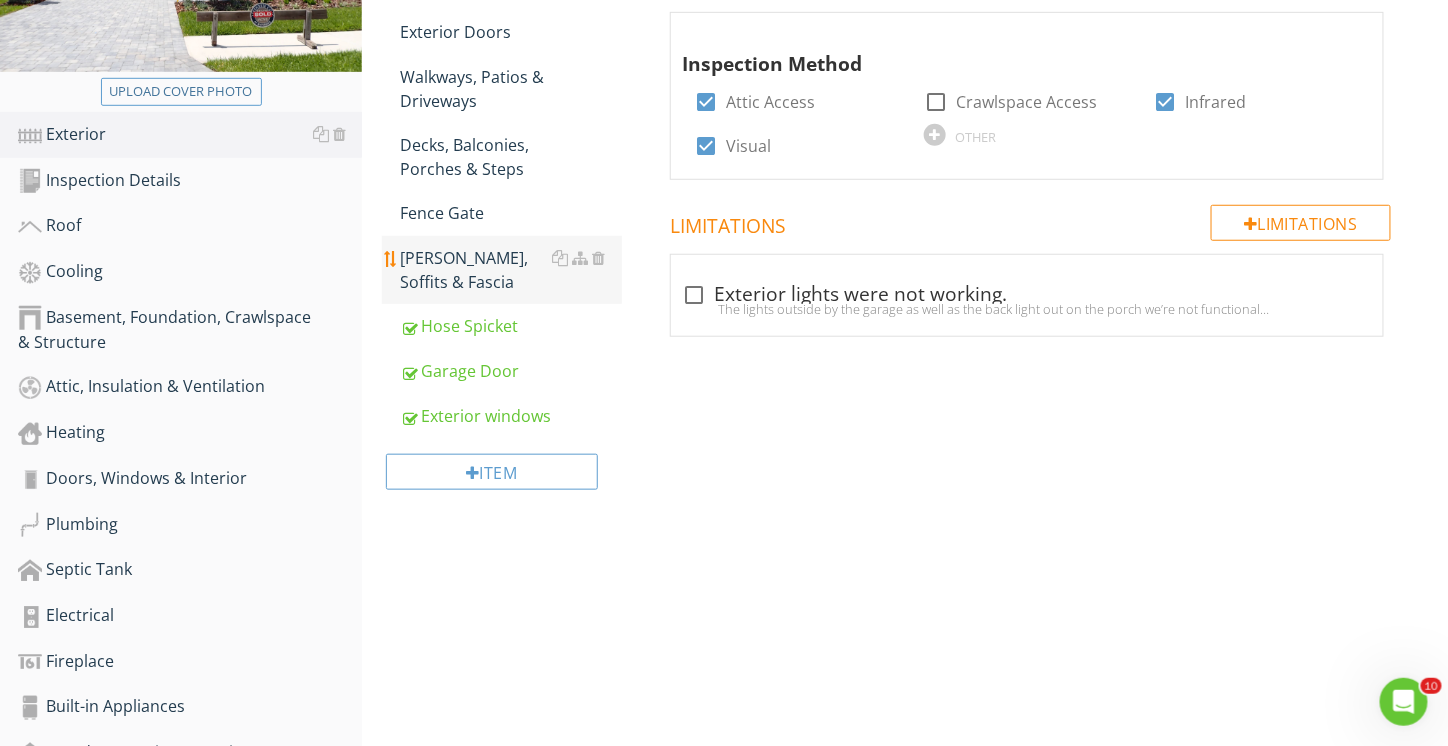 click on "[PERSON_NAME], Soffits & Fascia" at bounding box center (511, 270) 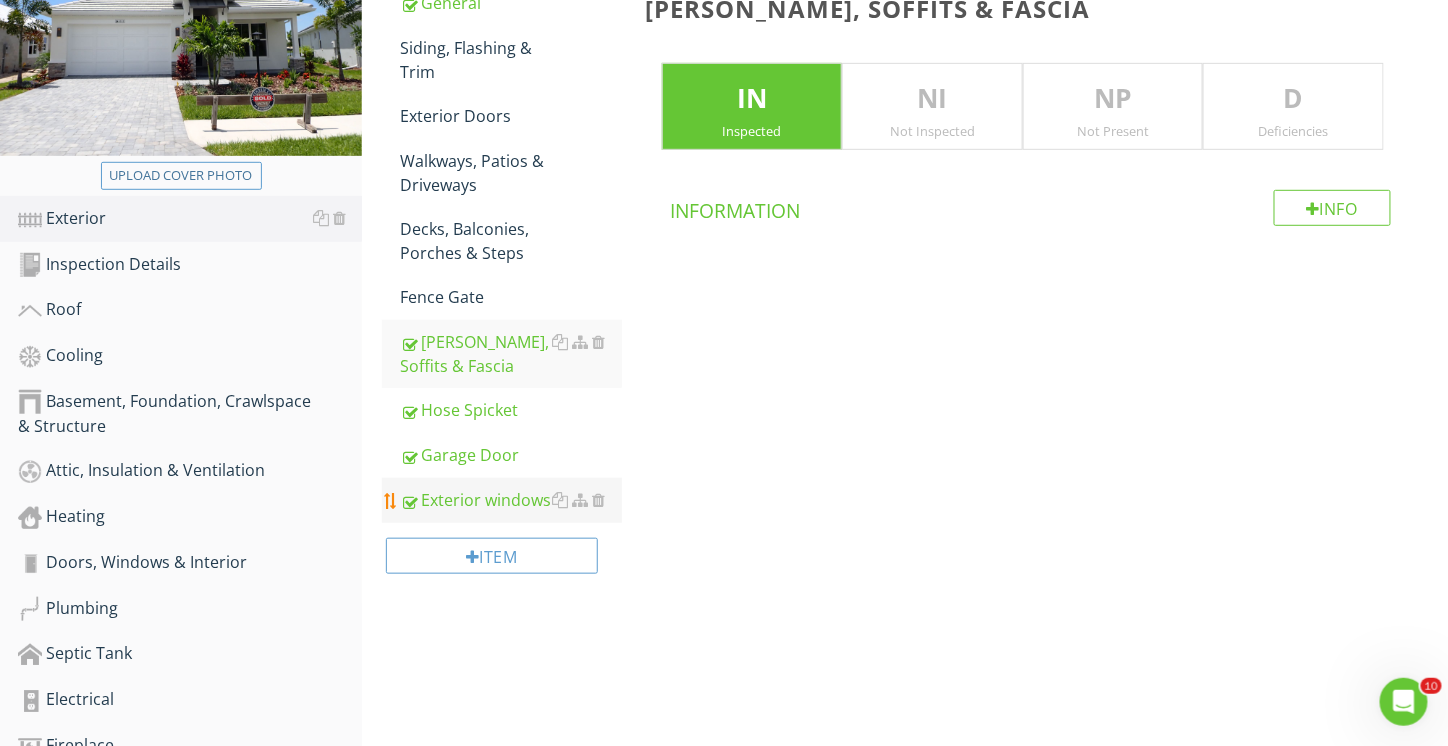 scroll, scrollTop: 200, scrollLeft: 0, axis: vertical 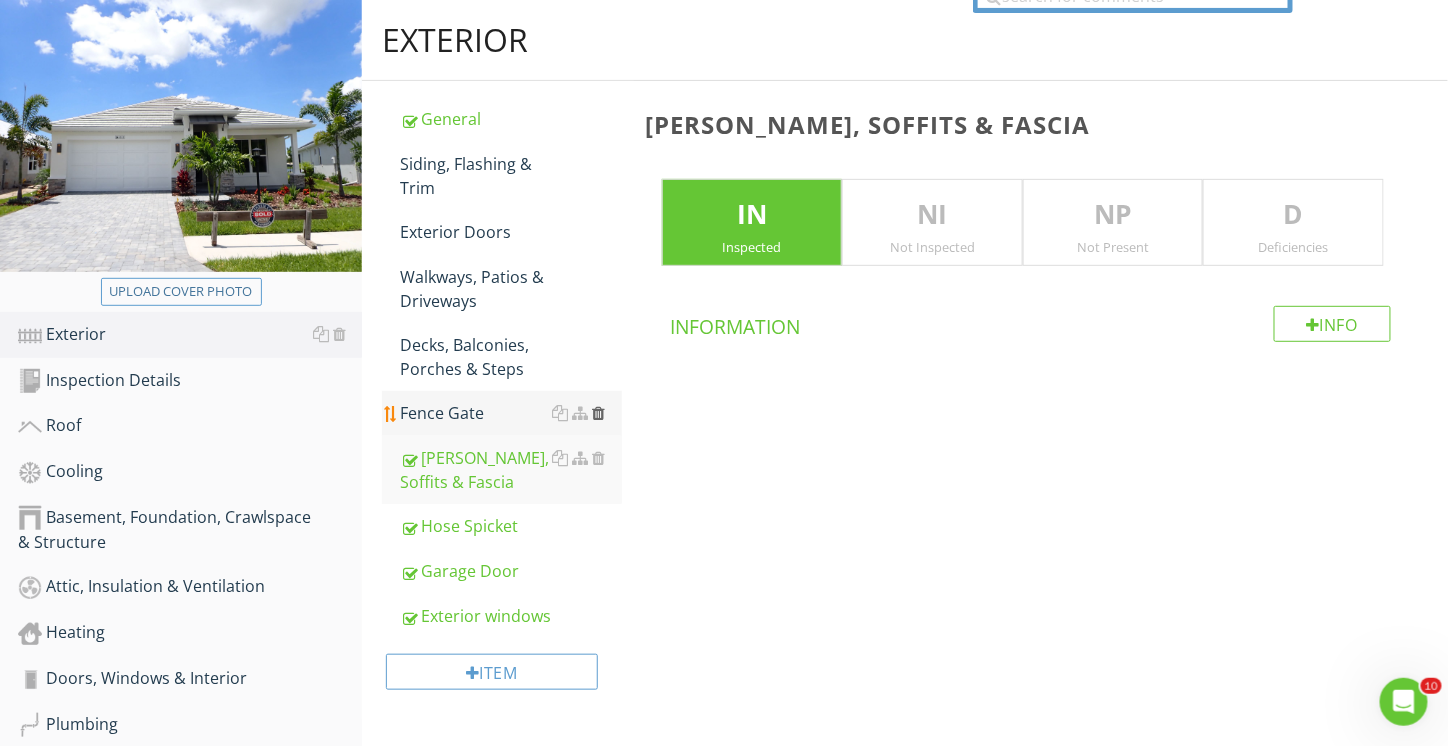 click at bounding box center [599, 413] 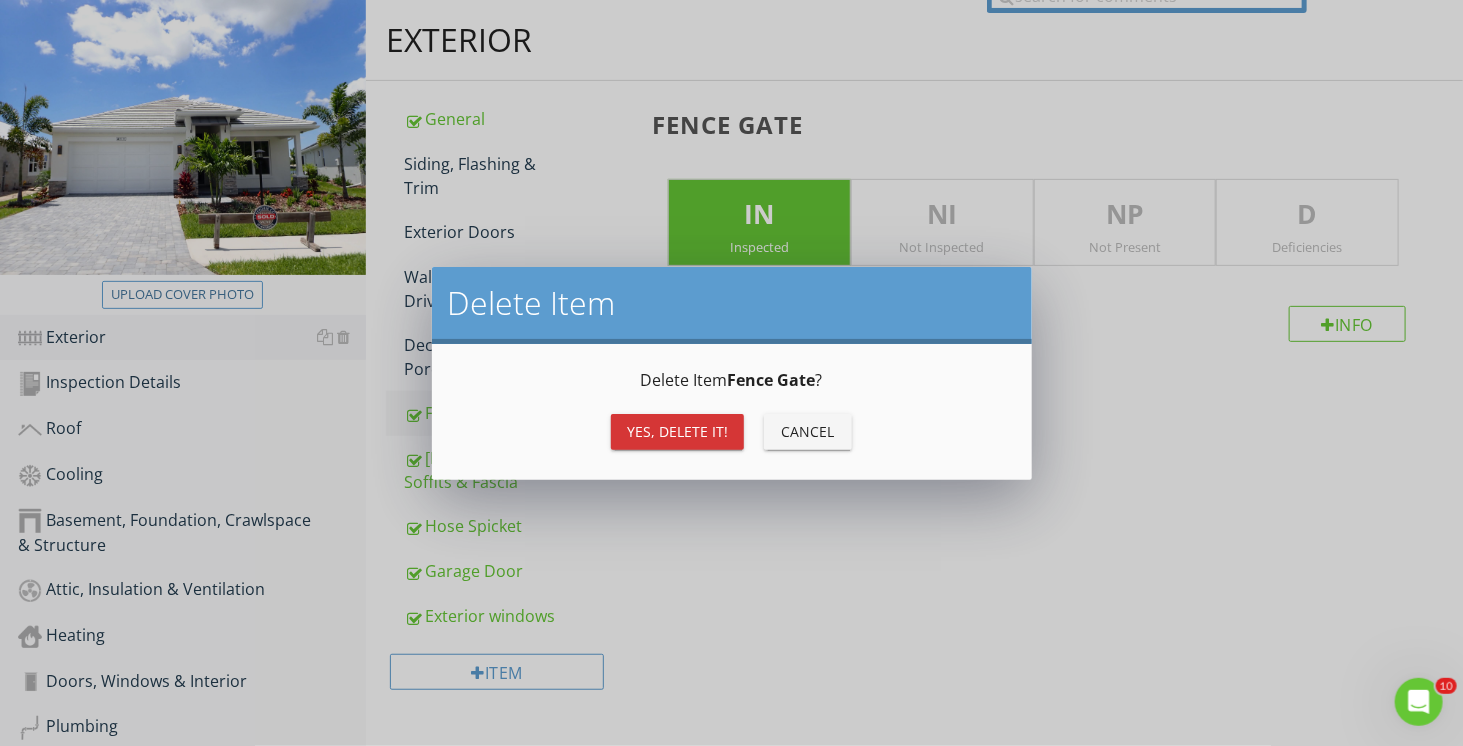 click on "Yes, Delete it!" at bounding box center [677, 431] 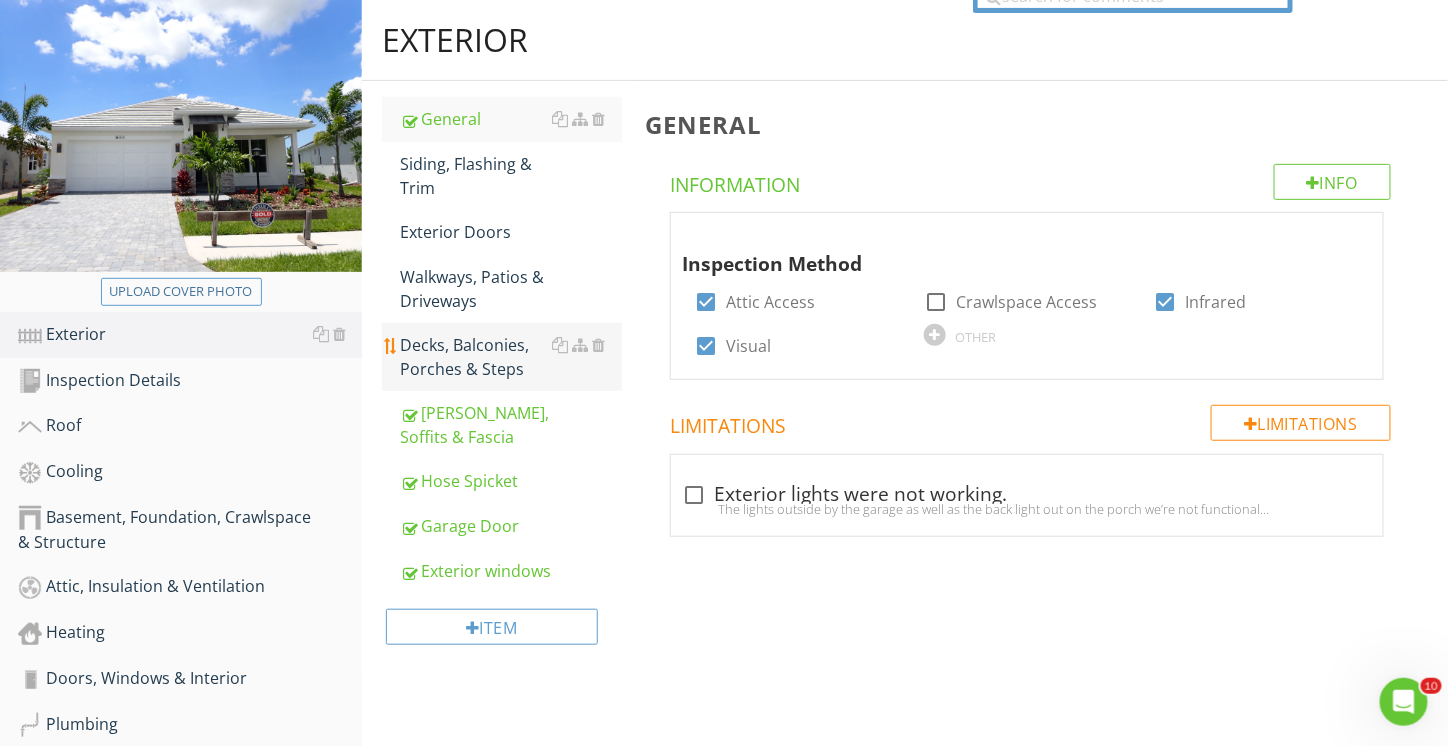 click on "Decks, Balconies, Porches & Steps" at bounding box center (511, 357) 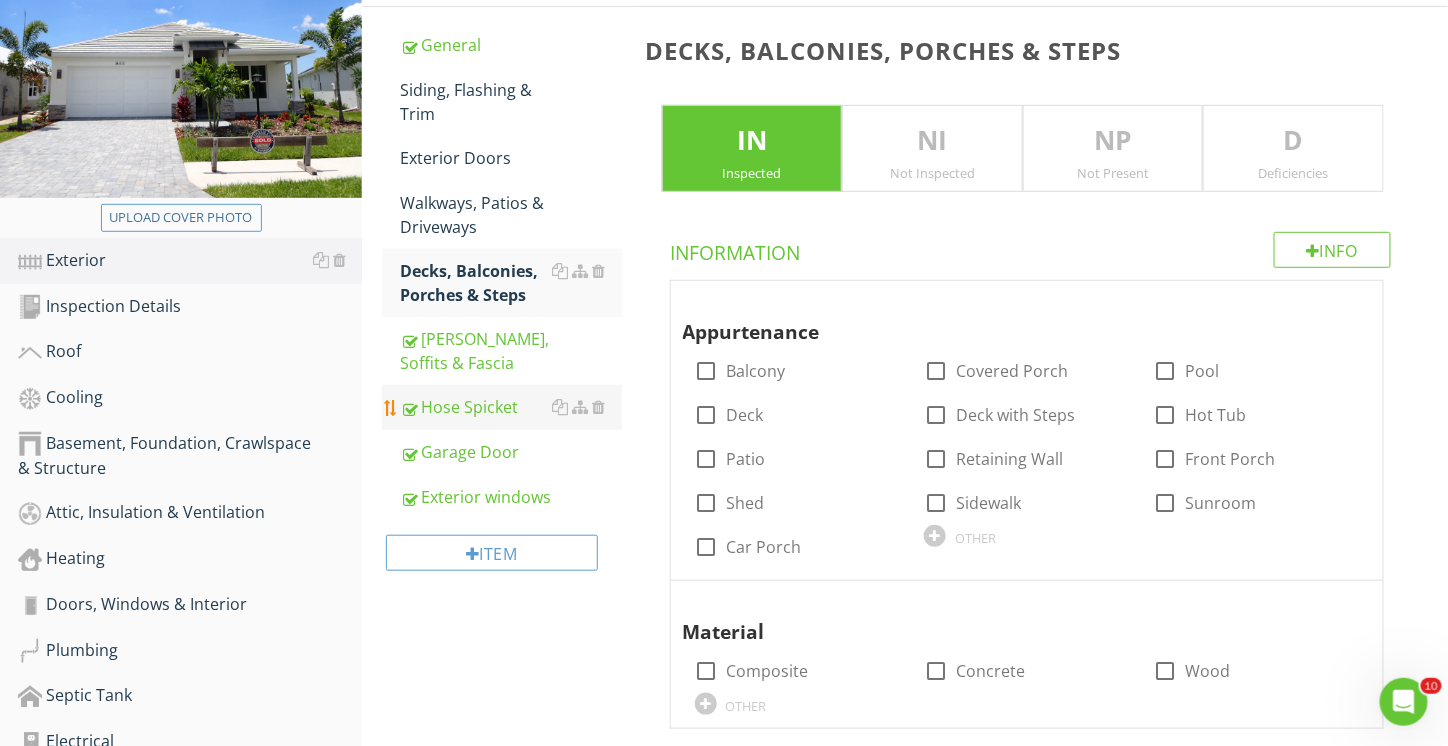scroll, scrollTop: 300, scrollLeft: 0, axis: vertical 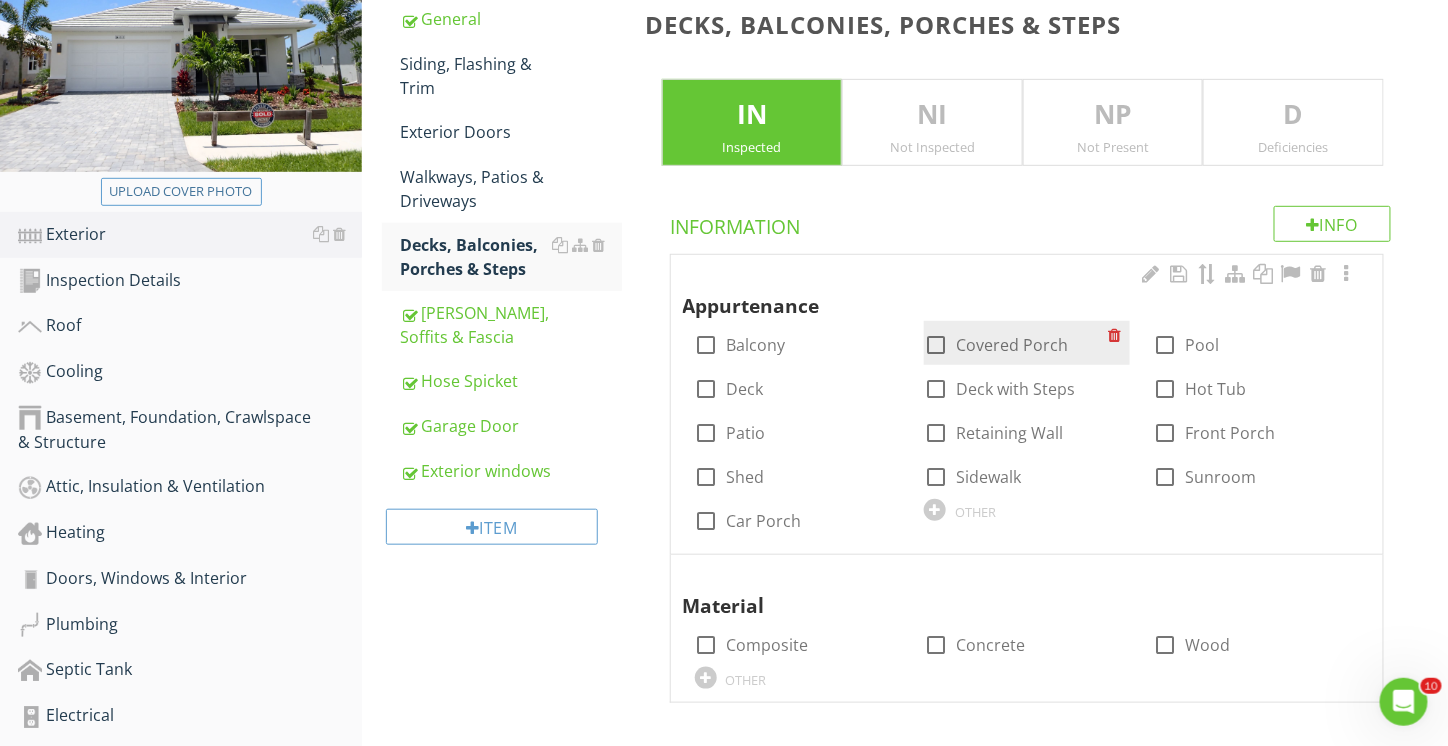 click at bounding box center (936, 345) 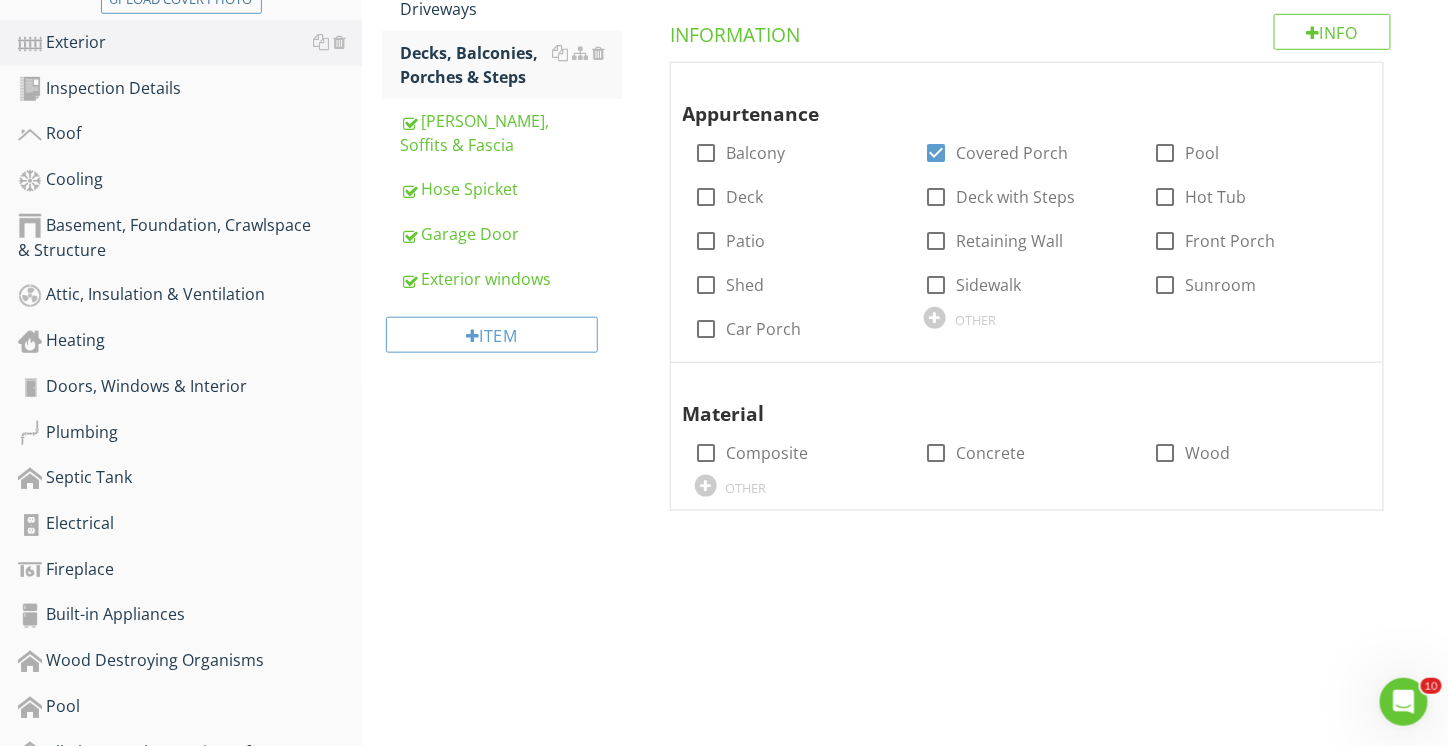 scroll, scrollTop: 600, scrollLeft: 0, axis: vertical 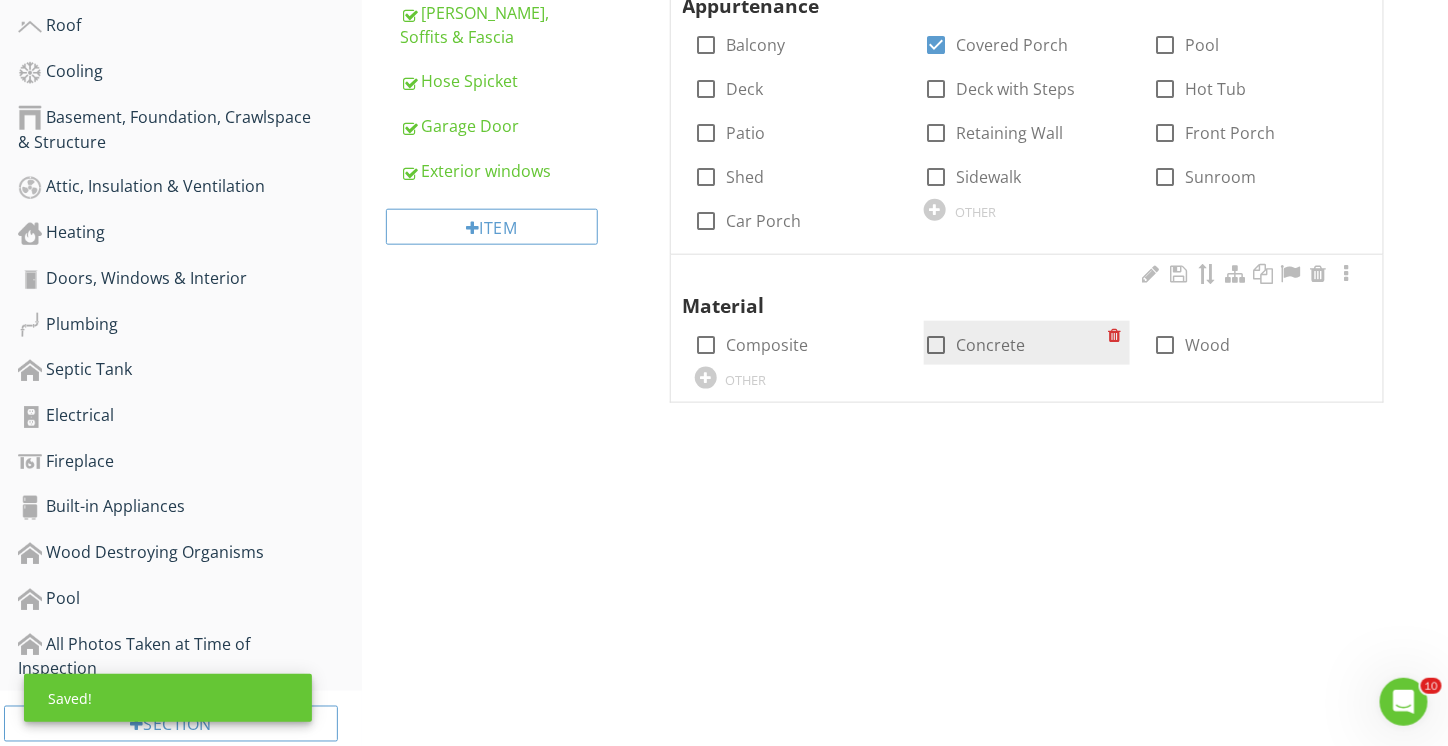 click at bounding box center (936, 345) 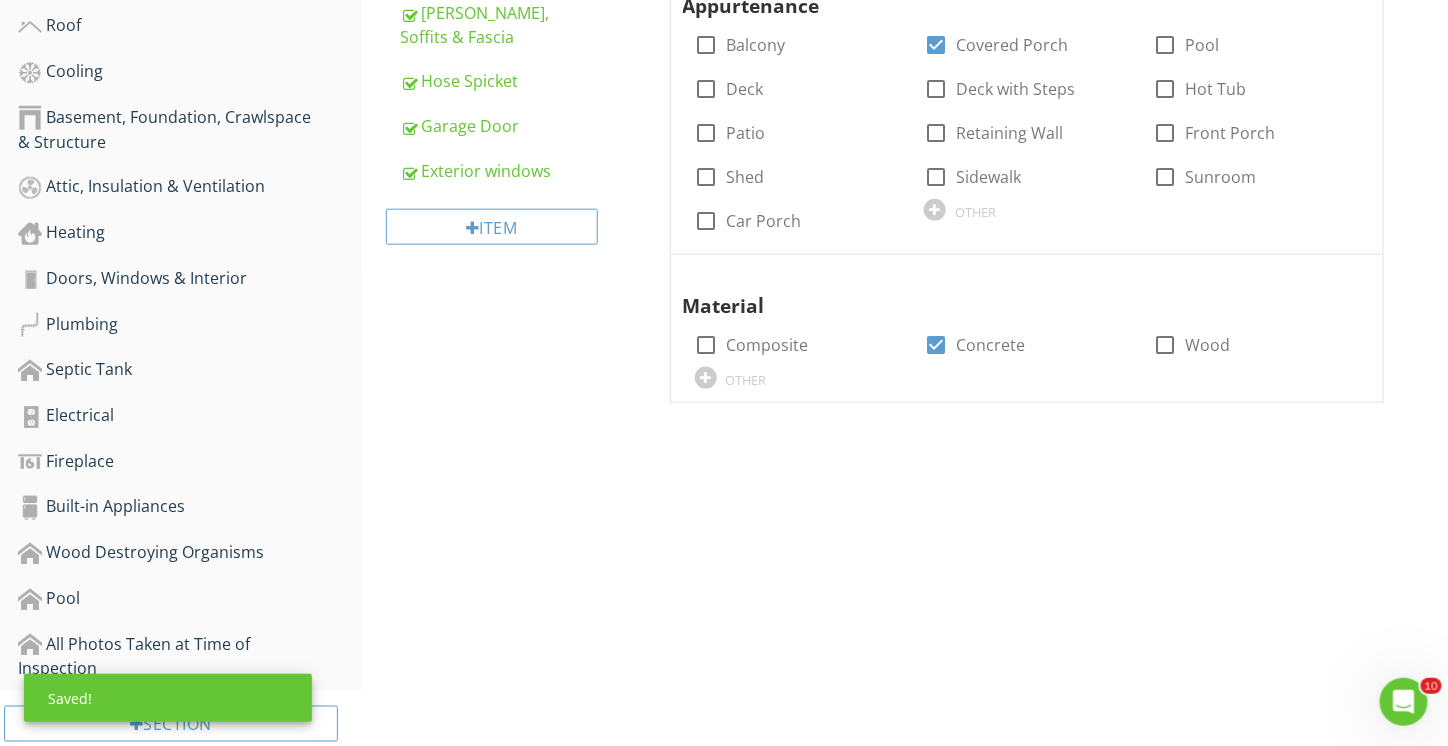drag, startPoint x: 883, startPoint y: 485, endPoint x: 682, endPoint y: 472, distance: 201.41995 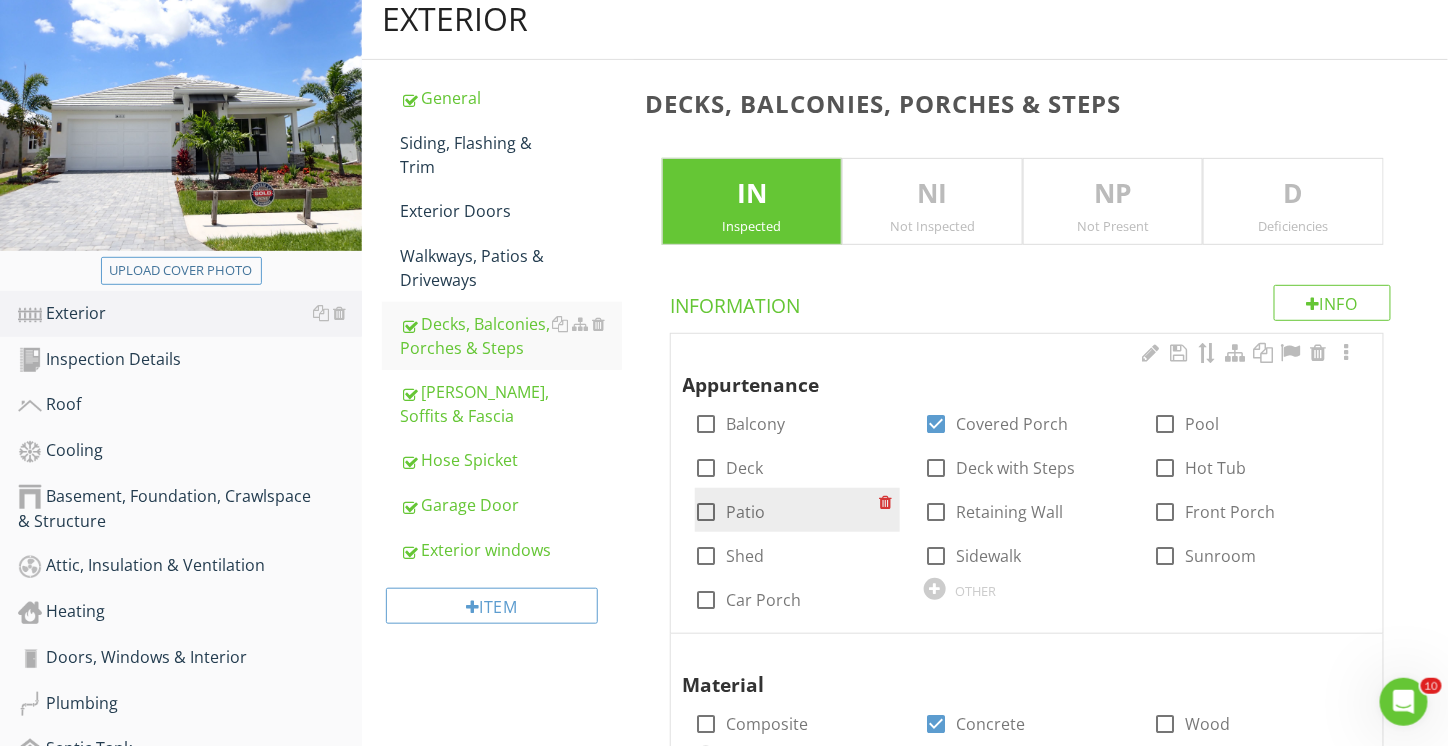 scroll, scrollTop: 200, scrollLeft: 0, axis: vertical 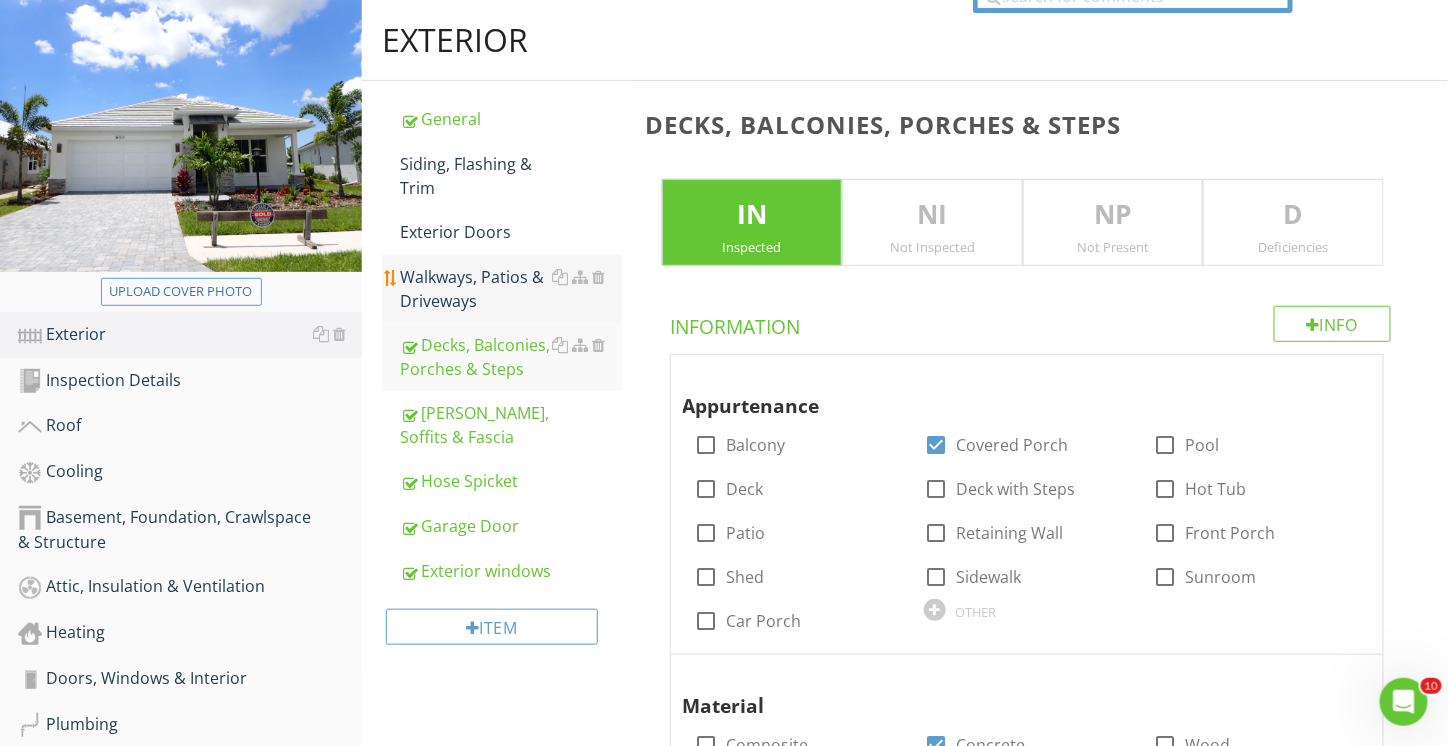 click on "Walkways, Patios & Driveways" at bounding box center [511, 289] 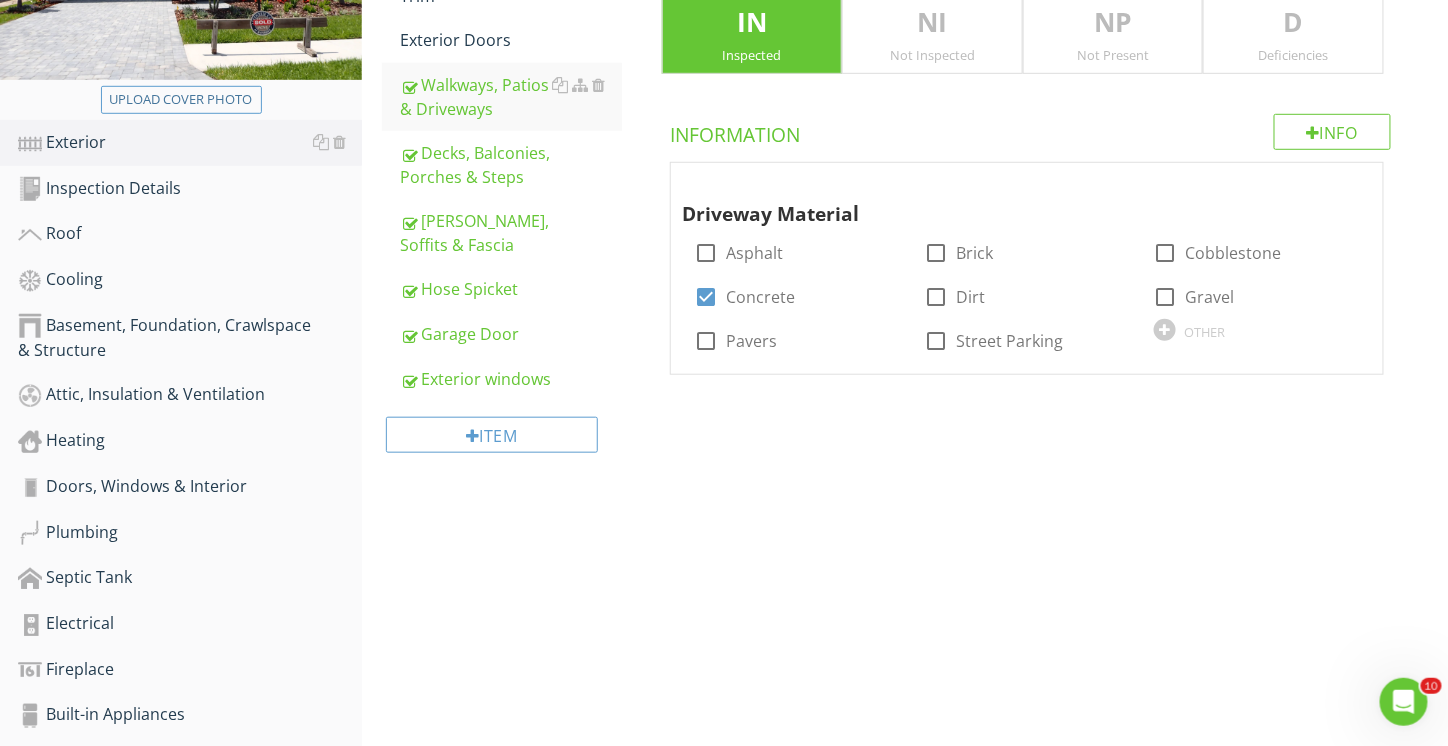 scroll, scrollTop: 400, scrollLeft: 0, axis: vertical 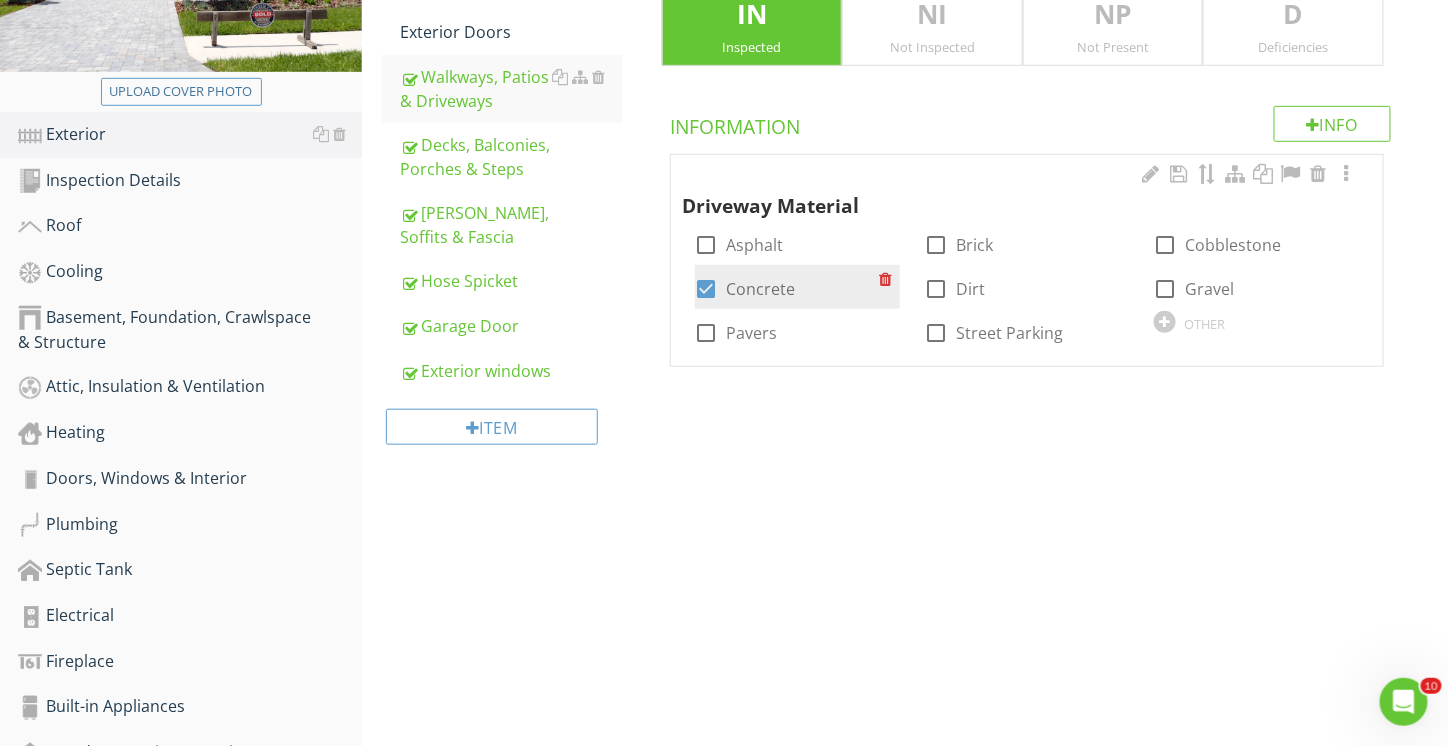 click at bounding box center [707, 289] 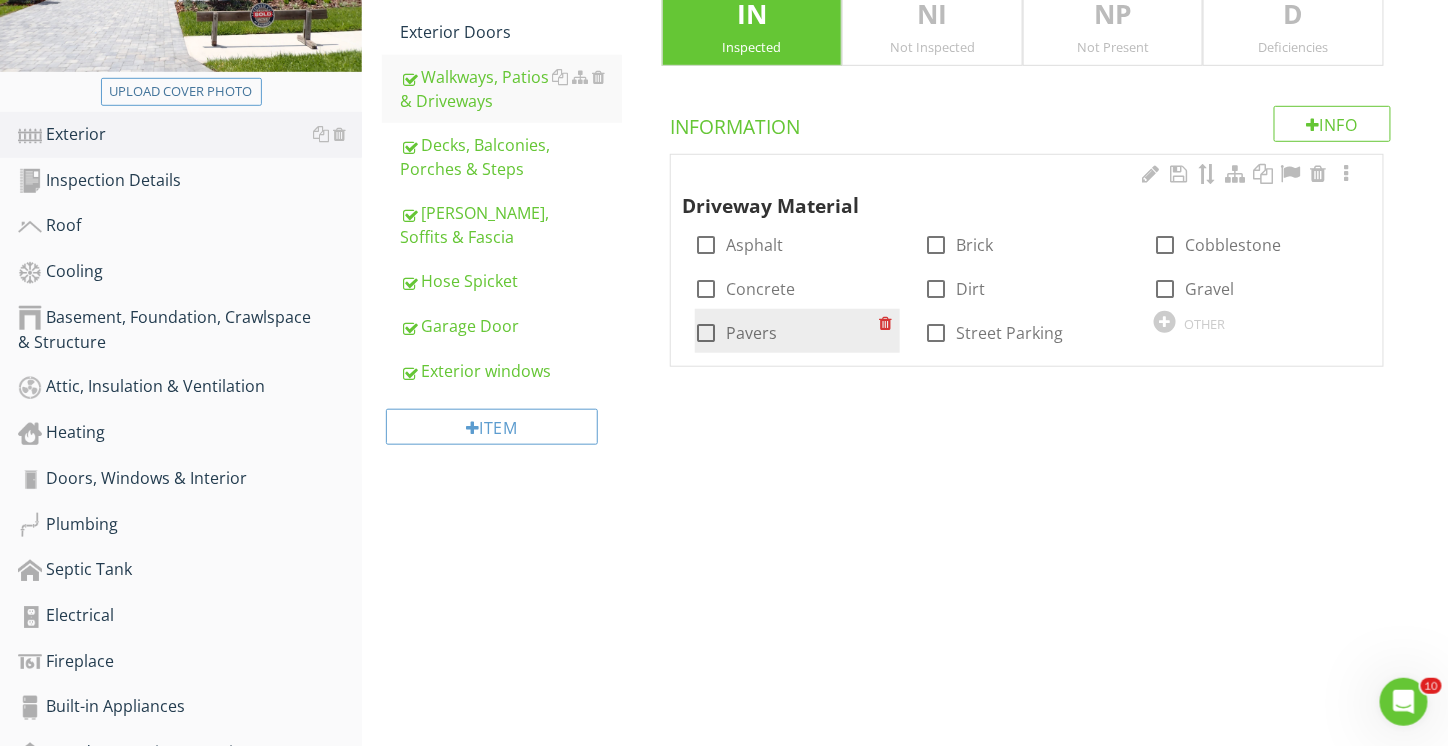 click at bounding box center (707, 333) 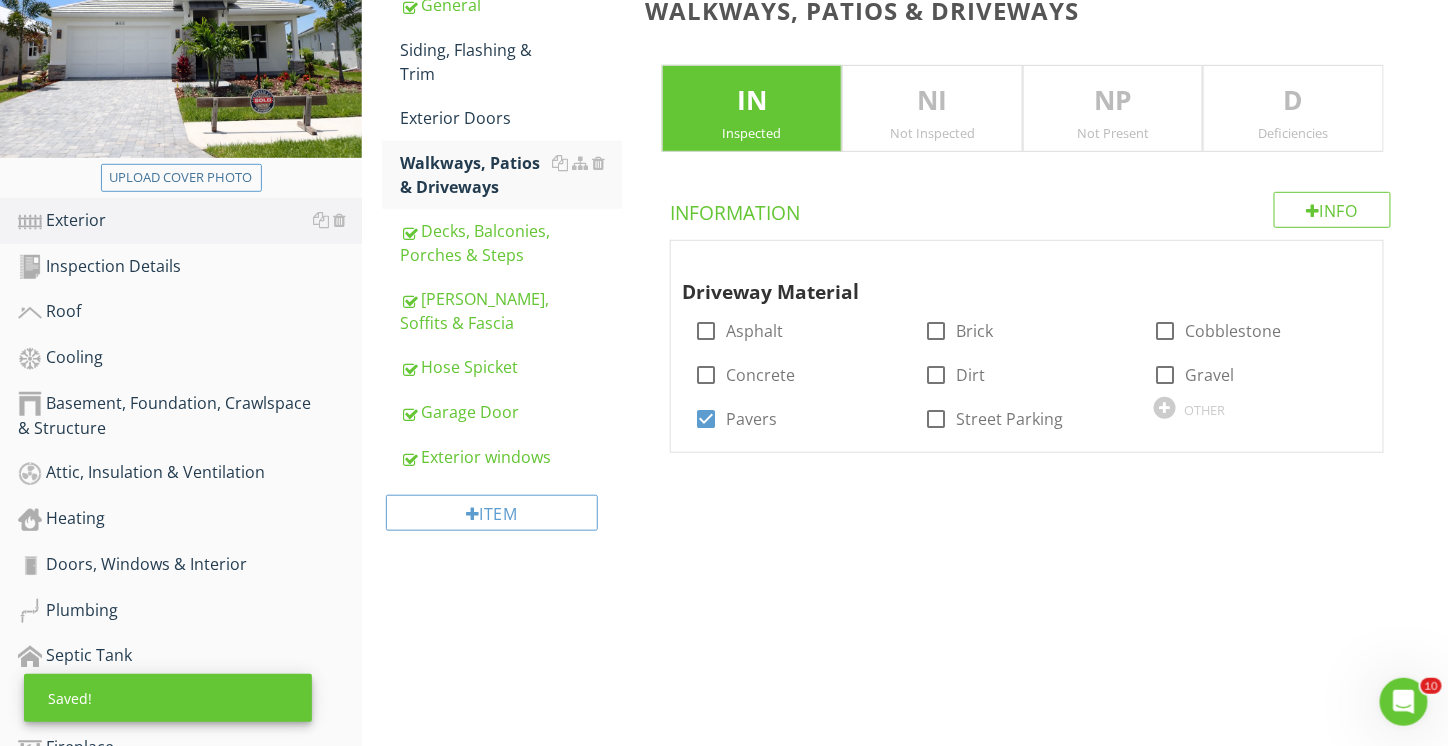 scroll, scrollTop: 200, scrollLeft: 0, axis: vertical 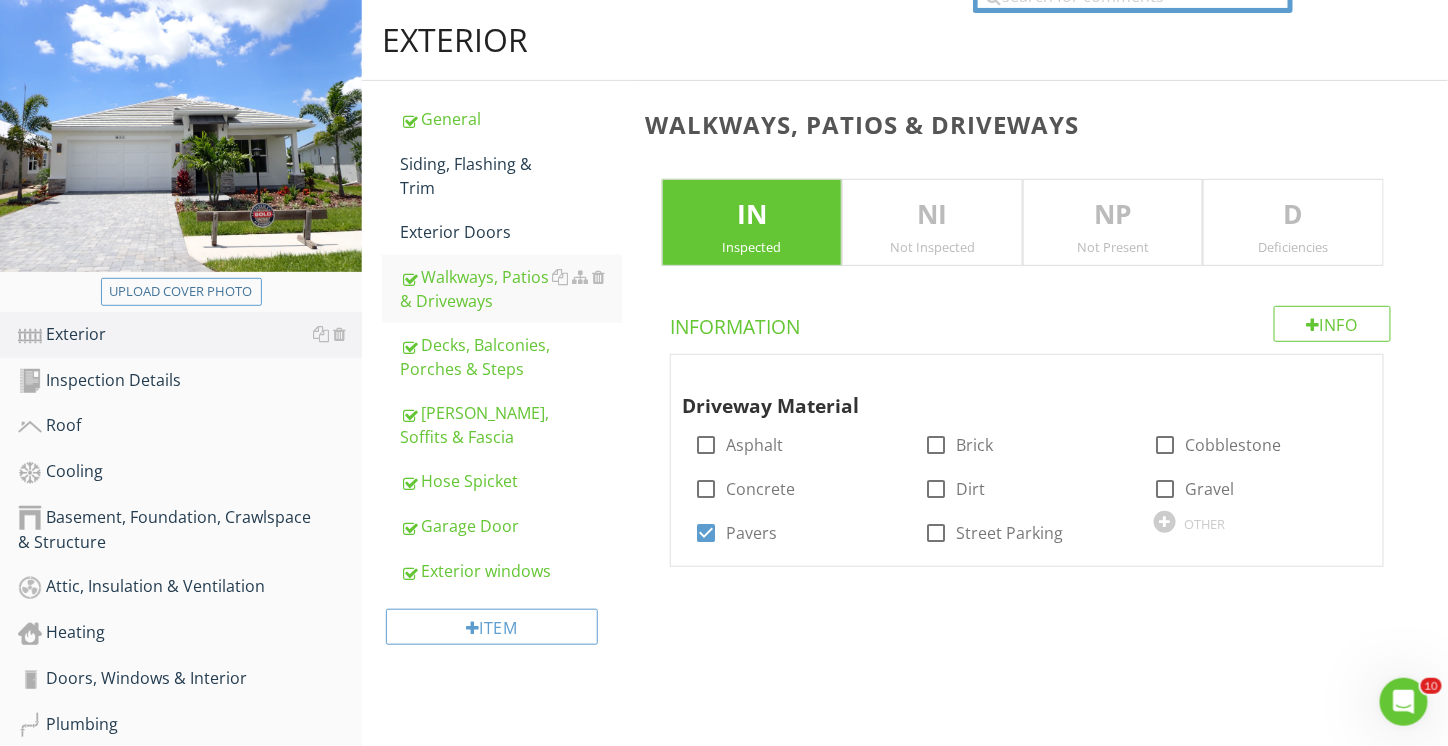 click on "D" at bounding box center (1293, 215) 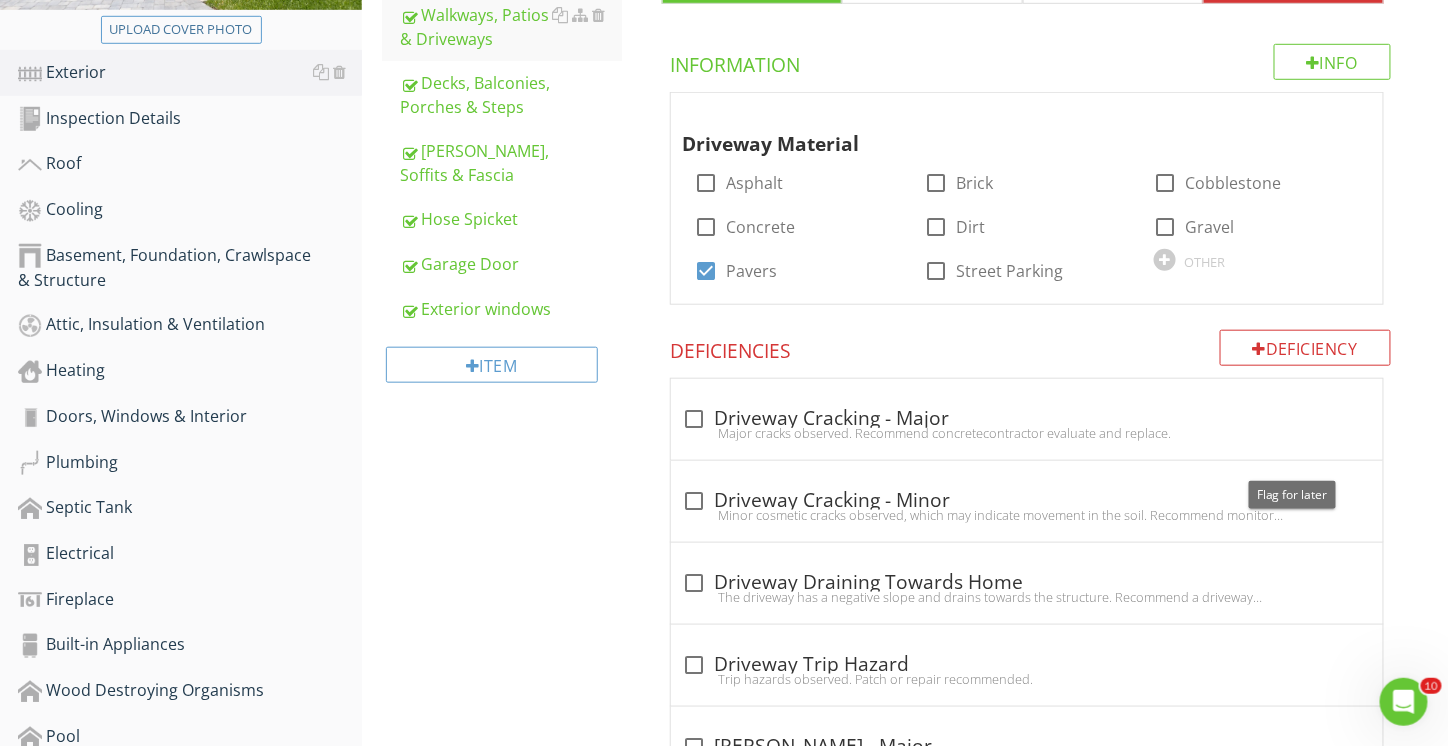 scroll, scrollTop: 422, scrollLeft: 0, axis: vertical 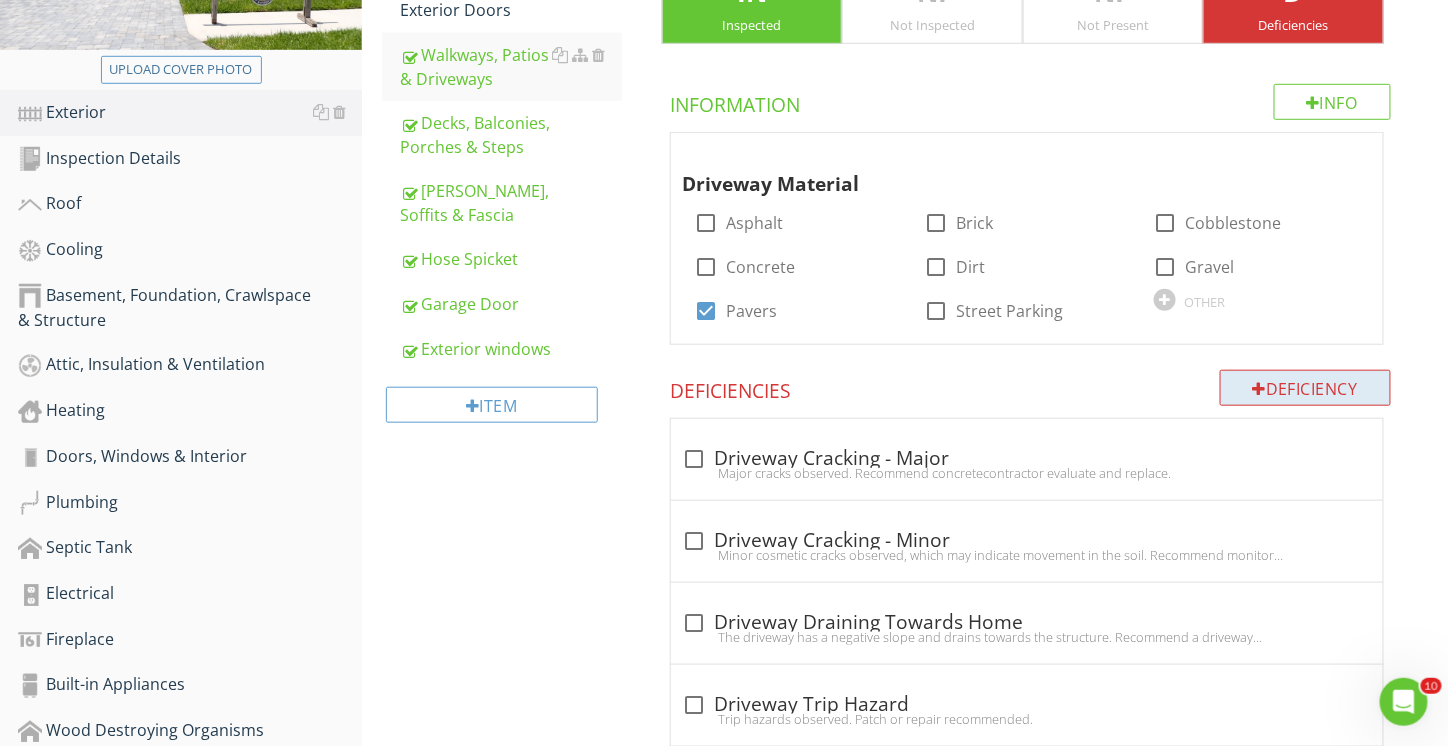 click on "Deficiency" at bounding box center [1306, 388] 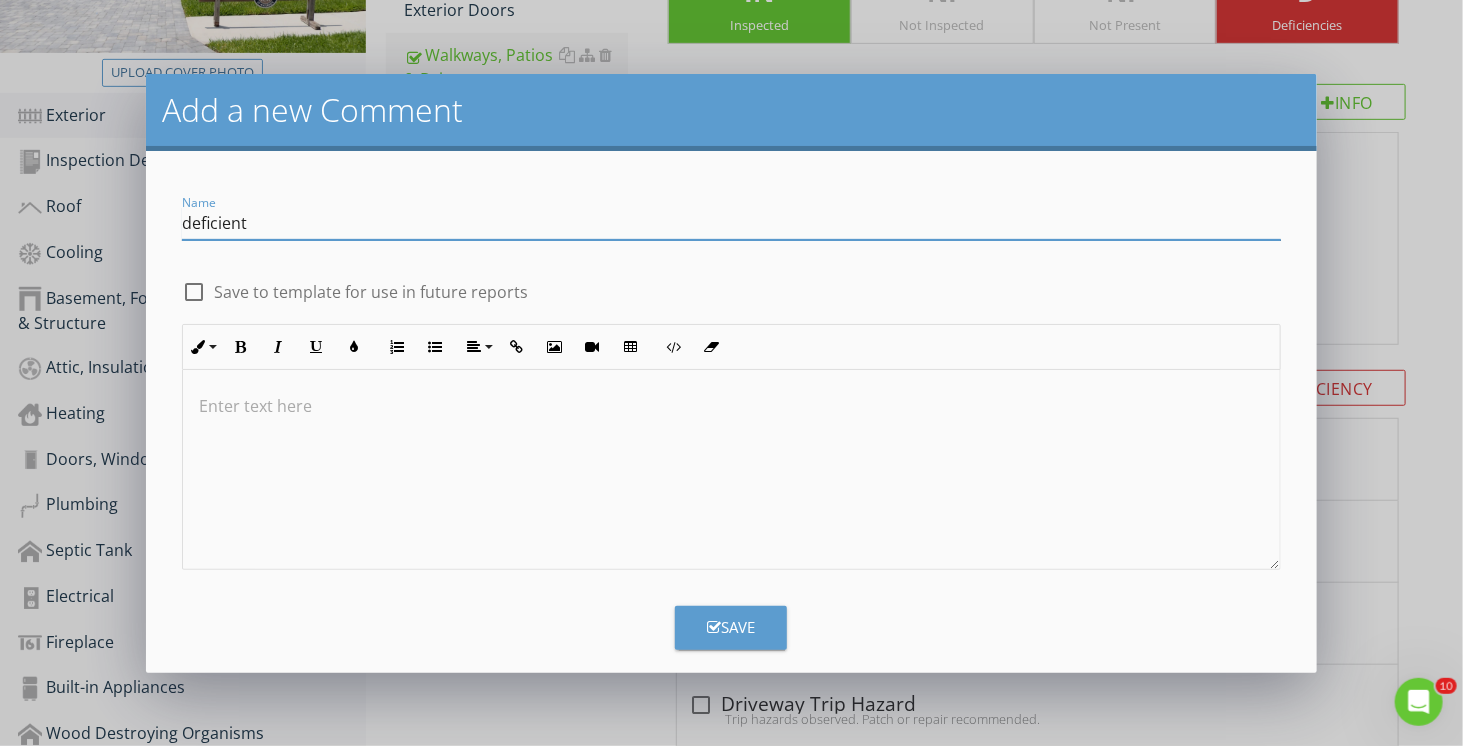 click on "deficient" at bounding box center [731, 223] 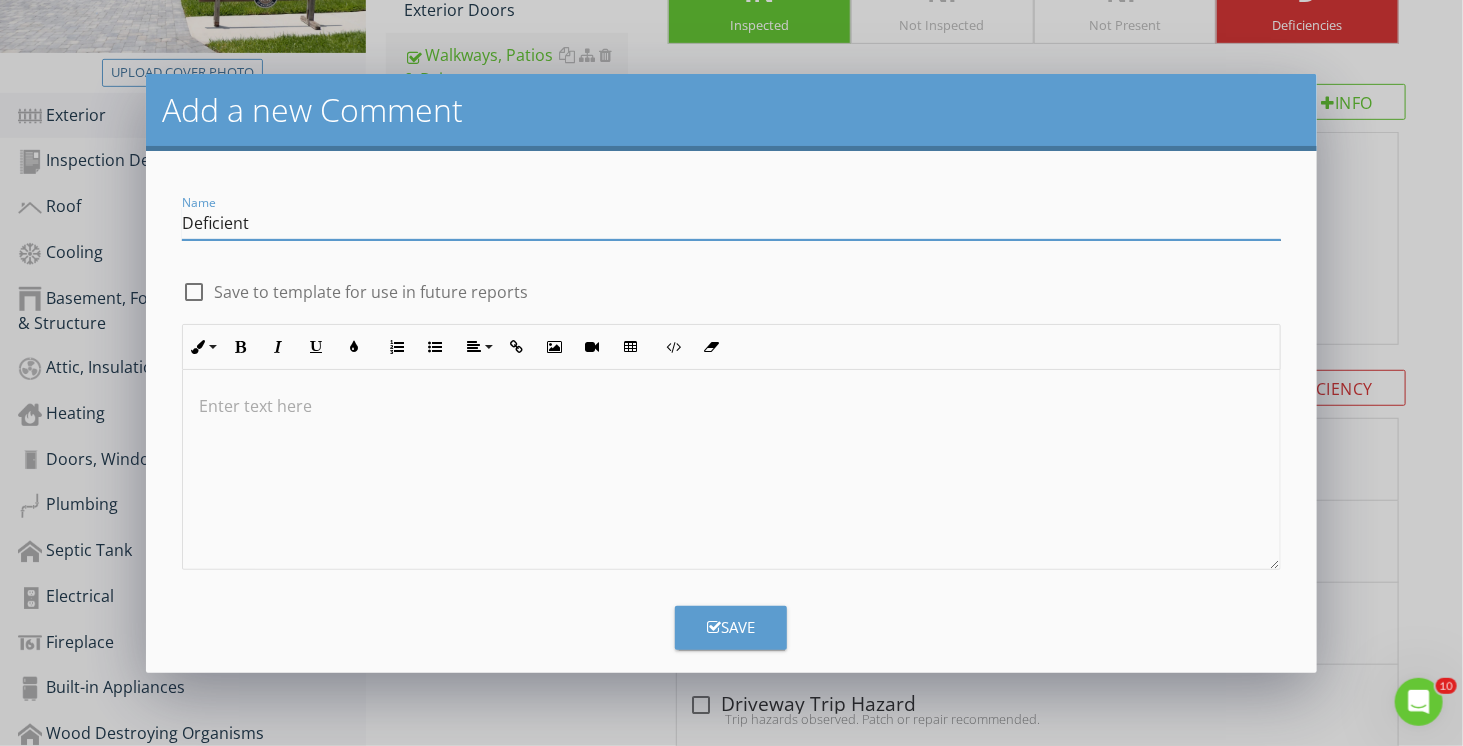 click on "Deficient" at bounding box center (731, 223) 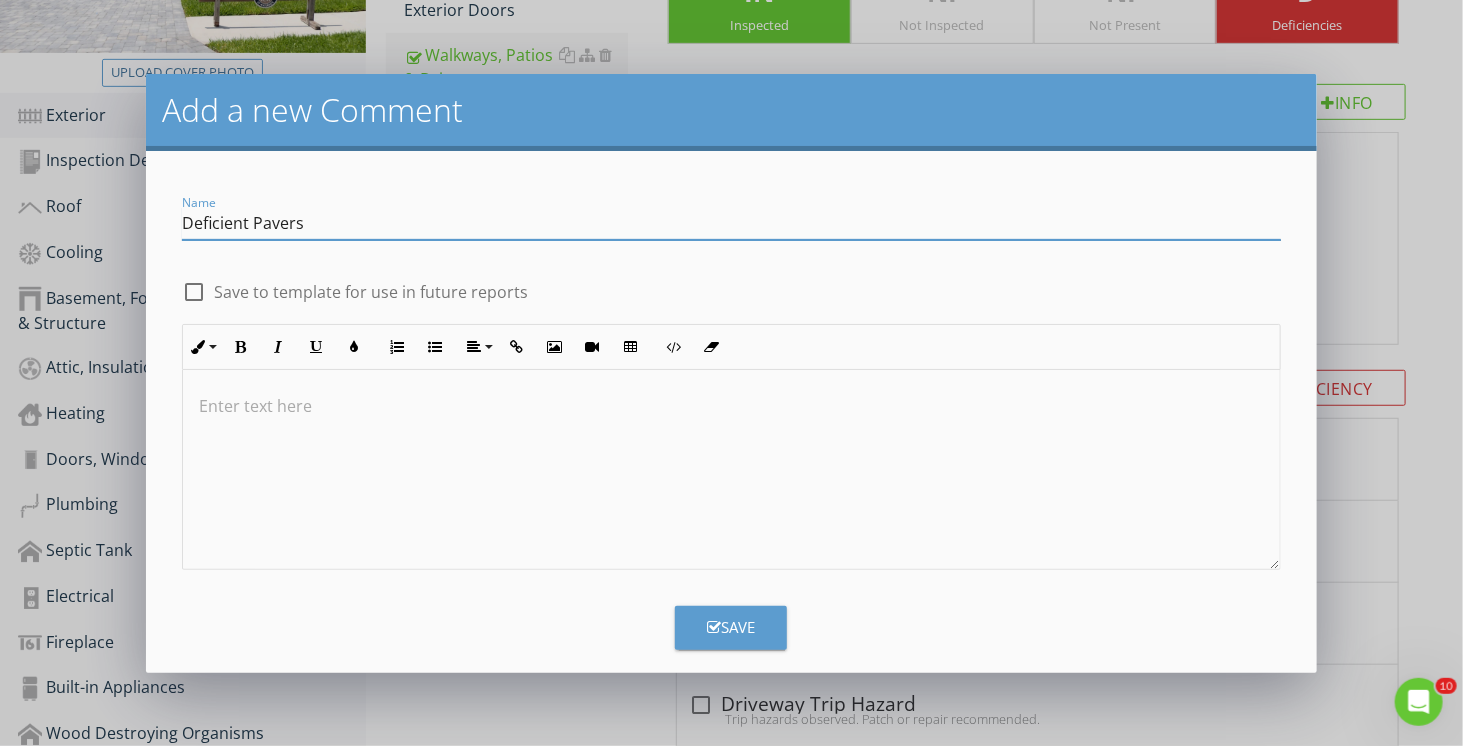 type on "Deficient Pavers" 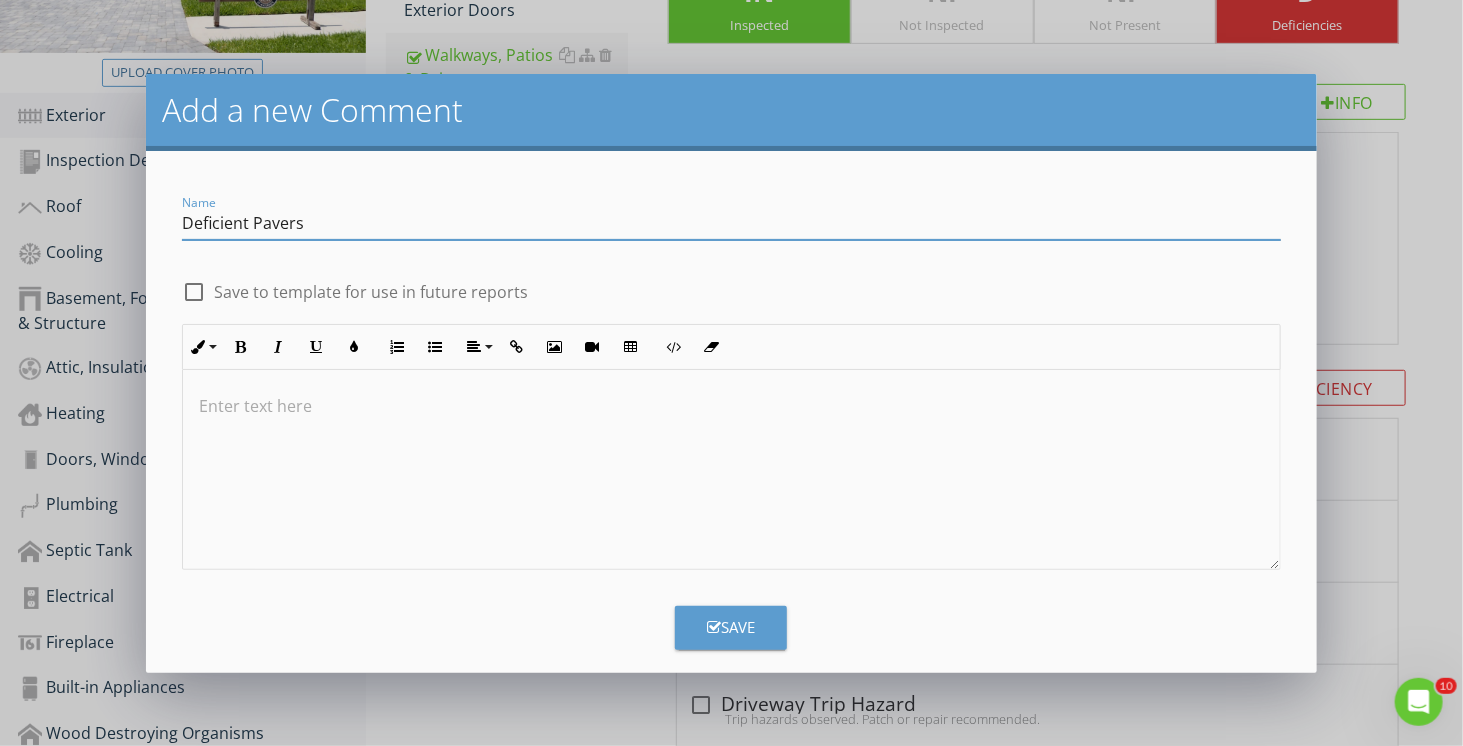 click at bounding box center (731, 470) 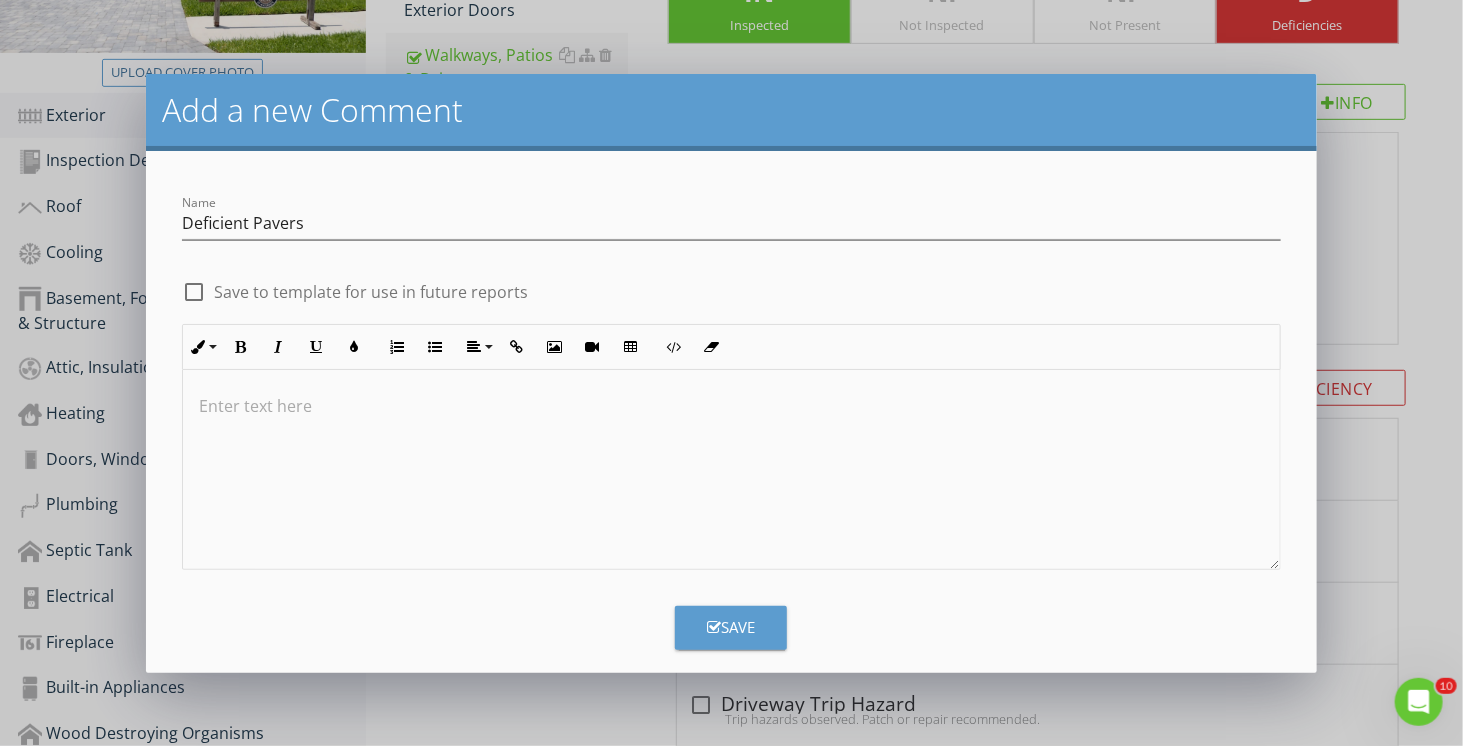 type 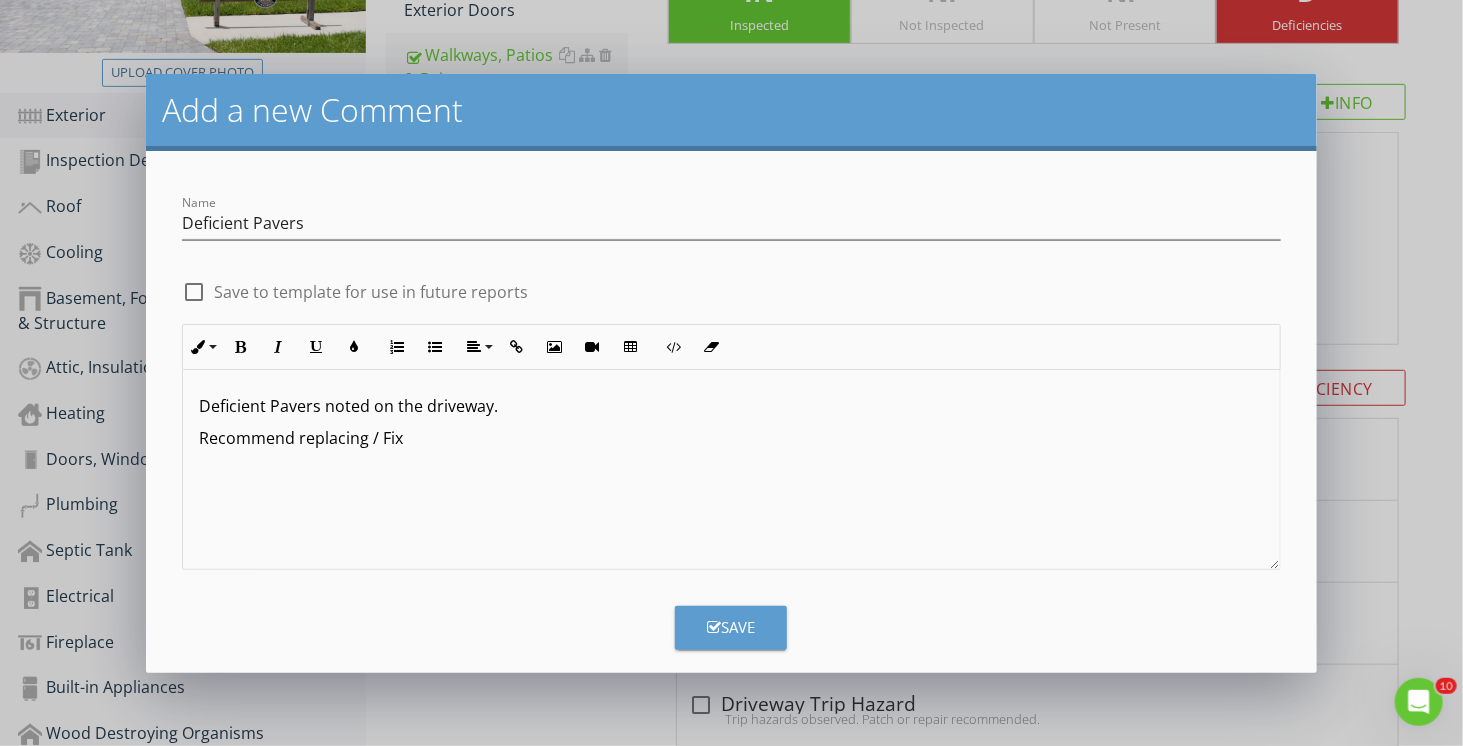 click on "Save" at bounding box center [731, 627] 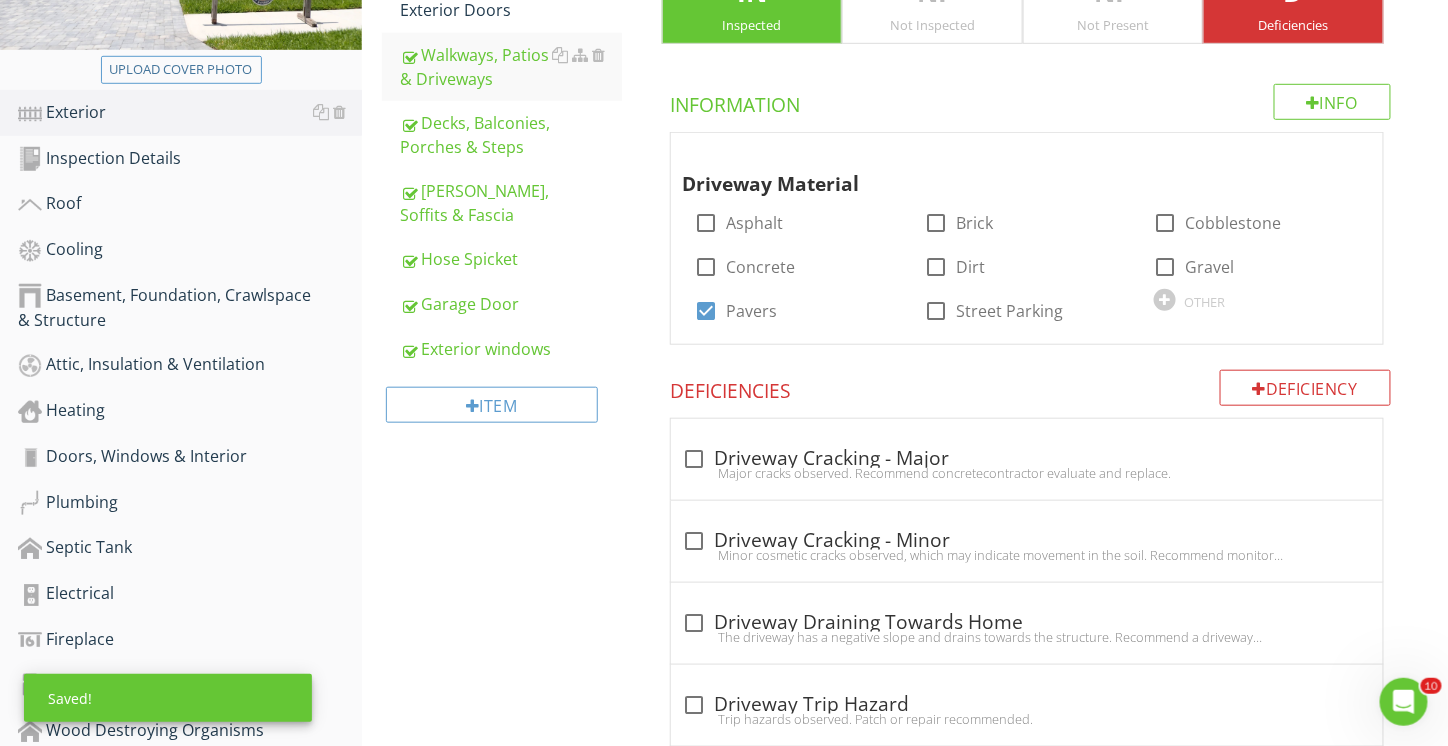 scroll, scrollTop: 1701, scrollLeft: 0, axis: vertical 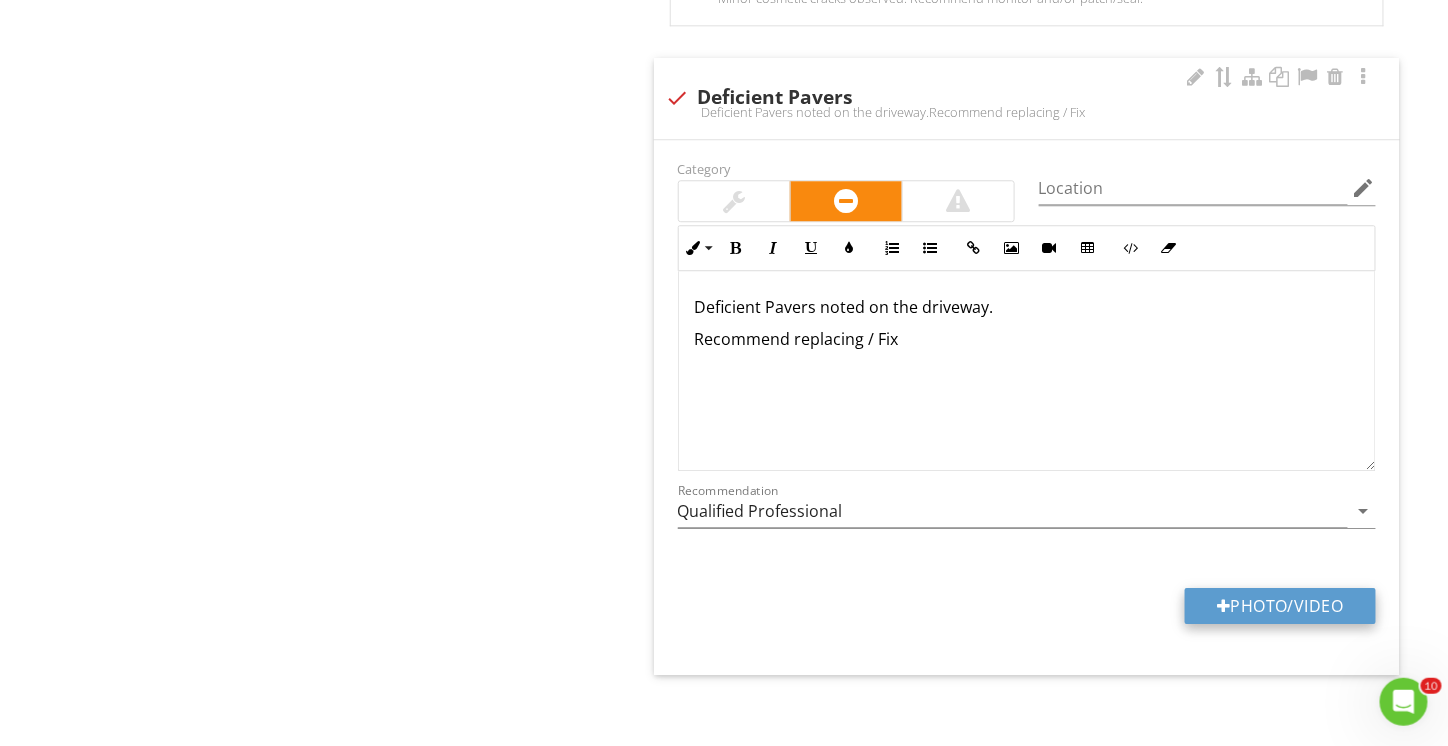 click on "Photo/Video" at bounding box center [1280, 606] 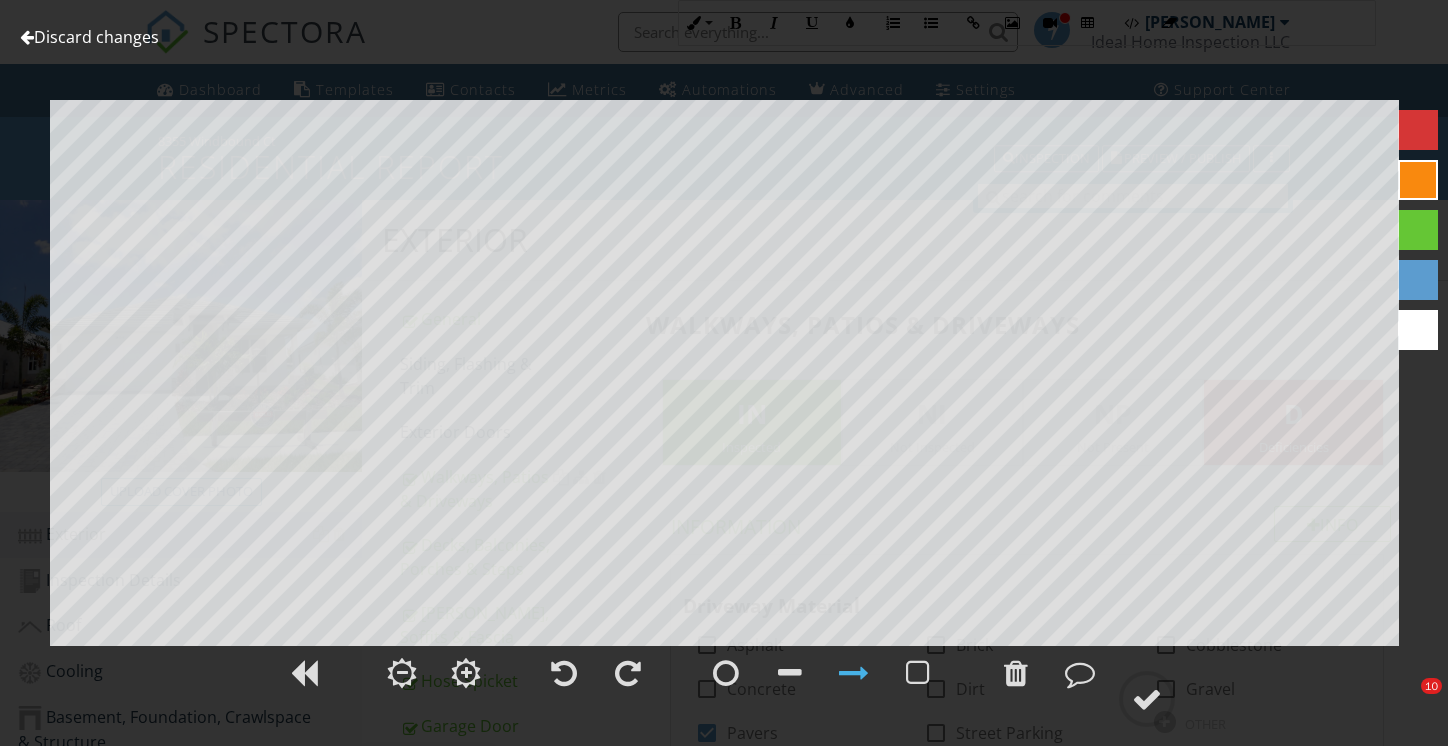 scroll, scrollTop: 2021, scrollLeft: 0, axis: vertical 